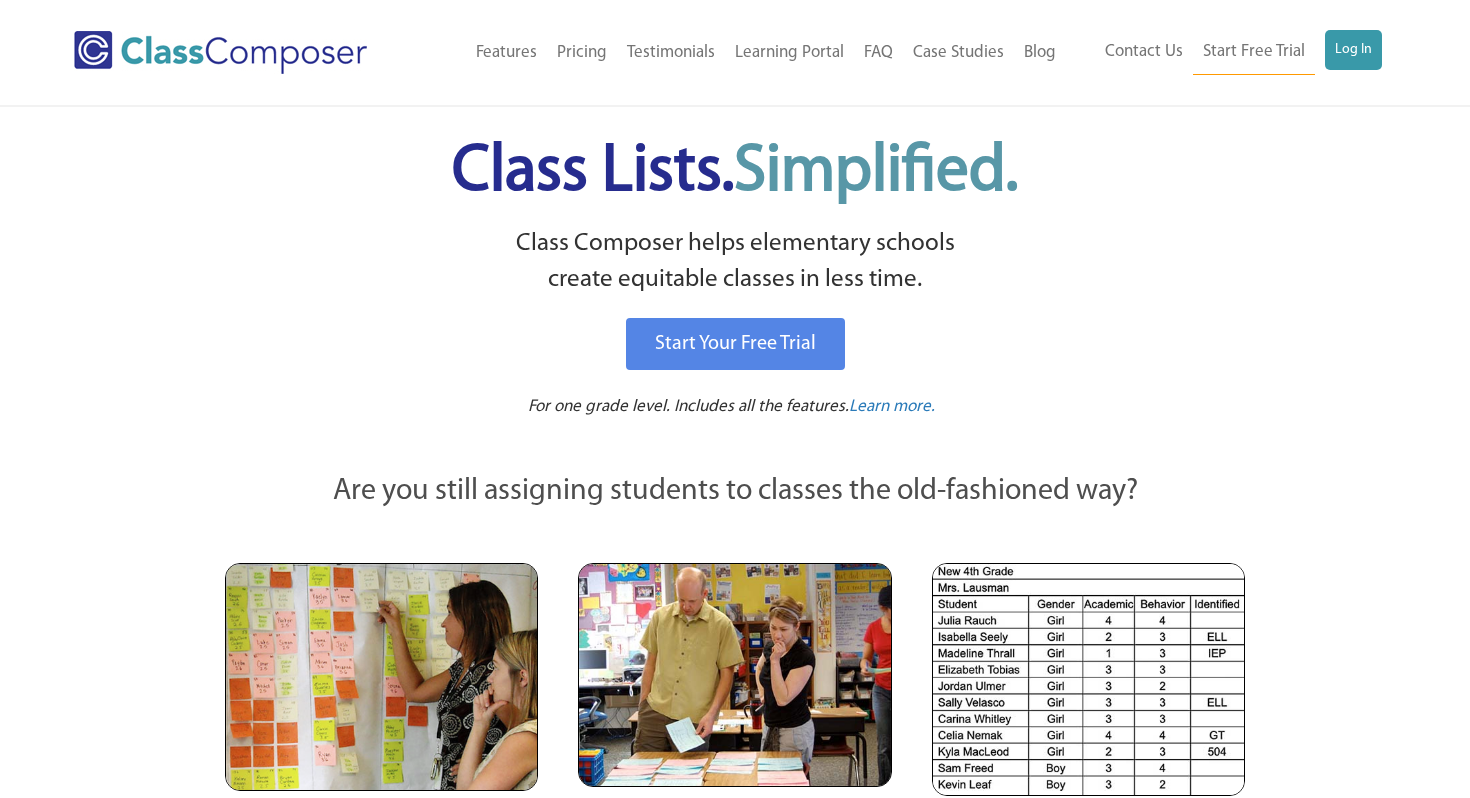 scroll, scrollTop: 0, scrollLeft: 0, axis: both 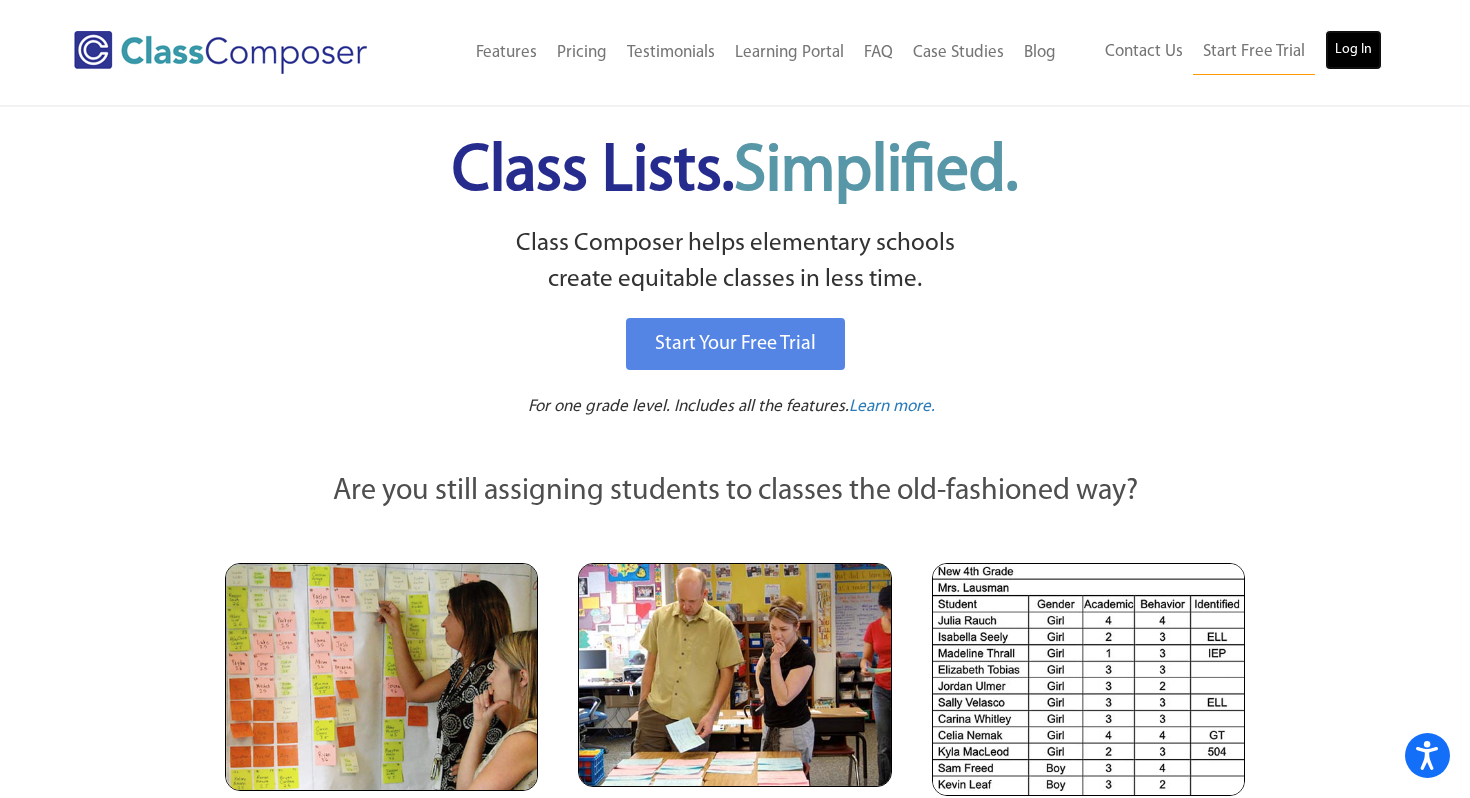 click on "Log In" at bounding box center [1353, 50] 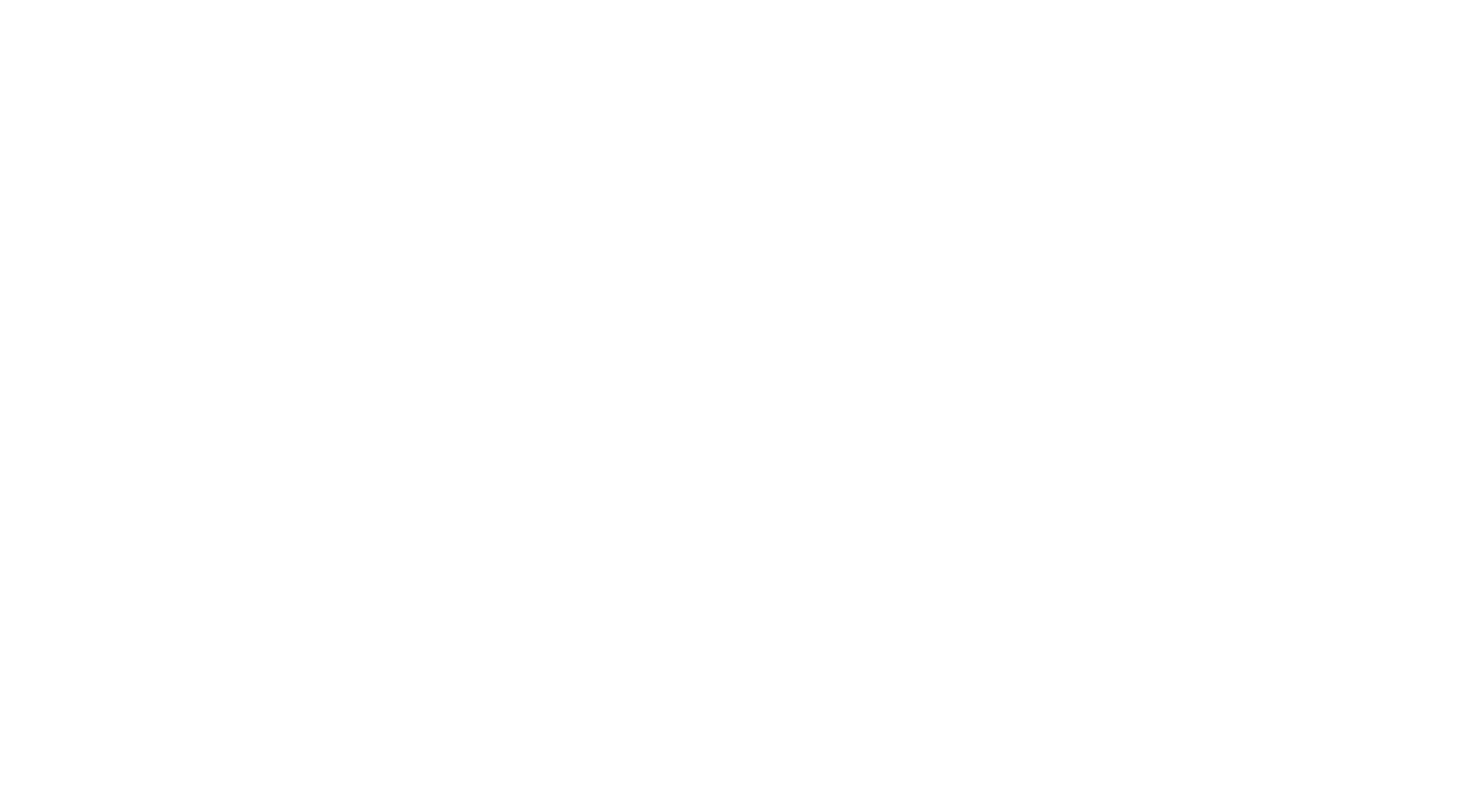 scroll, scrollTop: 0, scrollLeft: 0, axis: both 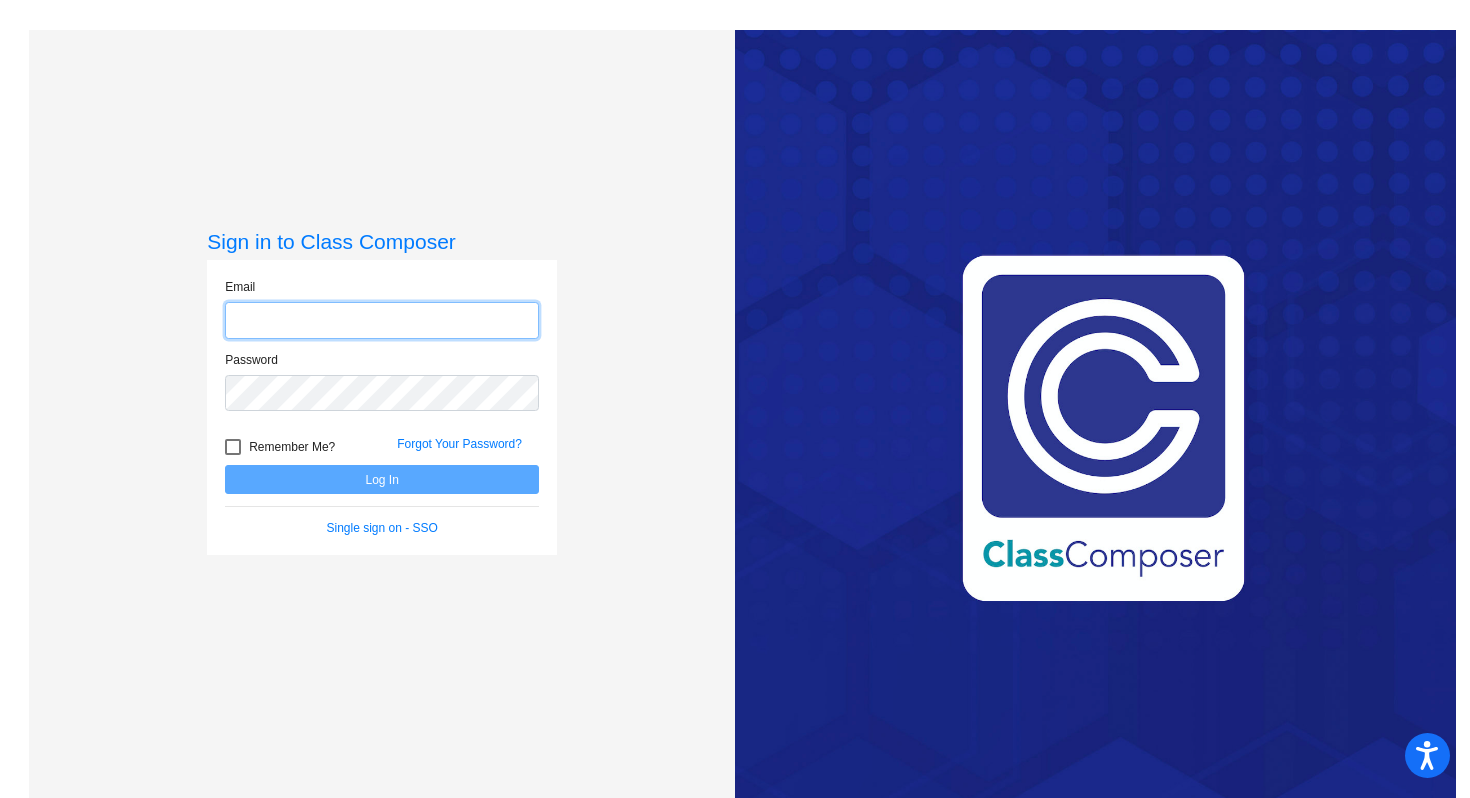 type on "[EMAIL]" 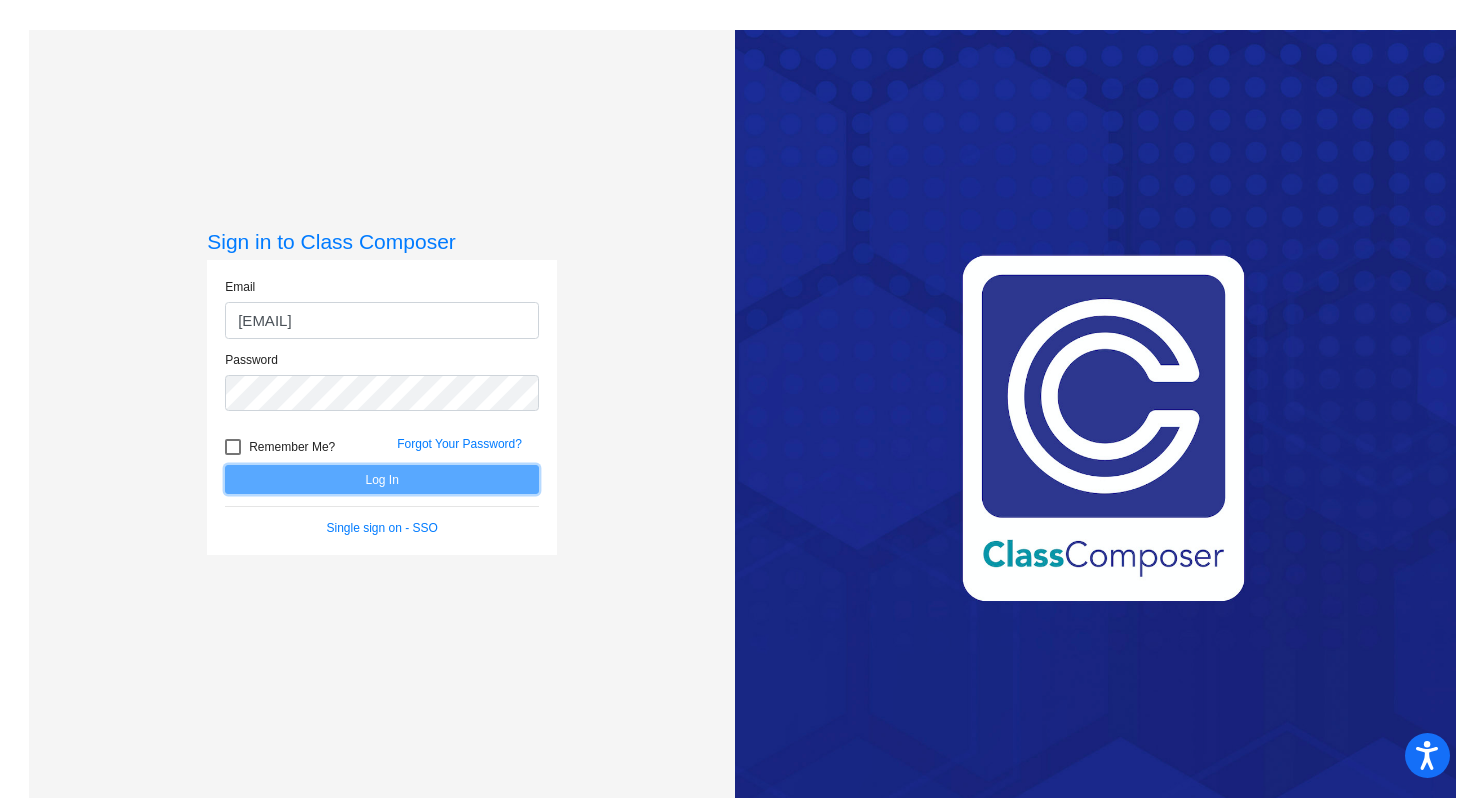 click on "Log In" 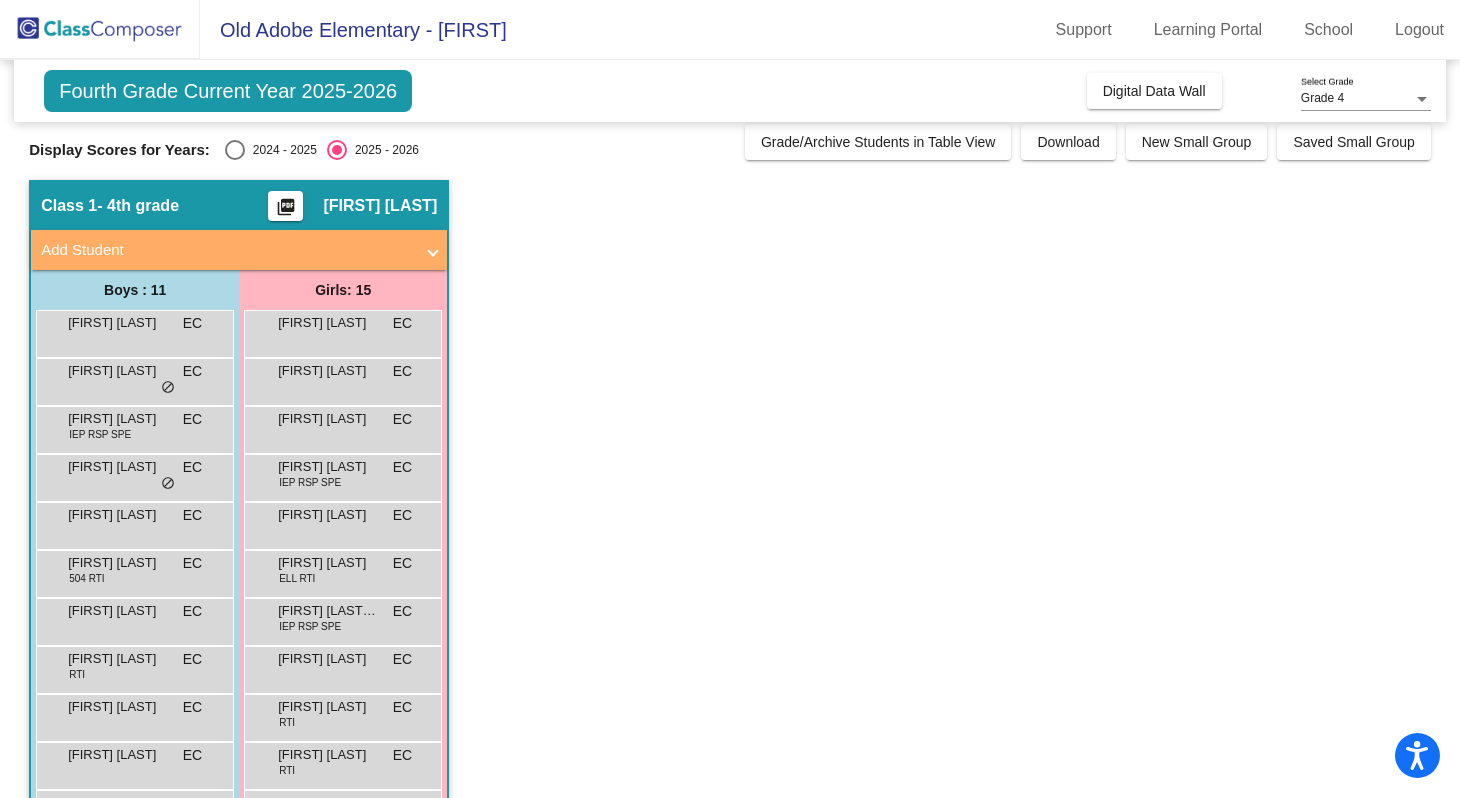 scroll, scrollTop: 0, scrollLeft: 0, axis: both 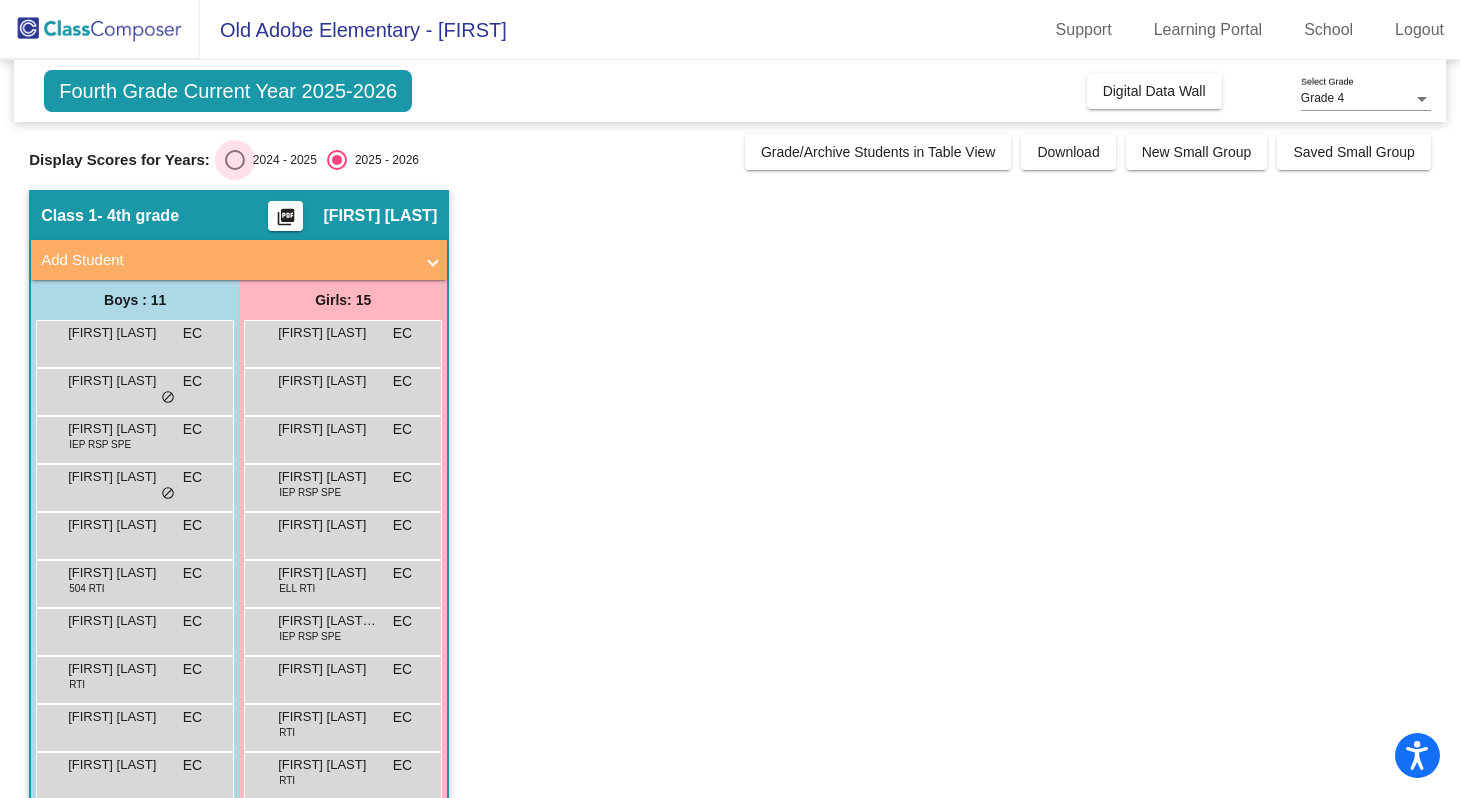 click at bounding box center [235, 160] 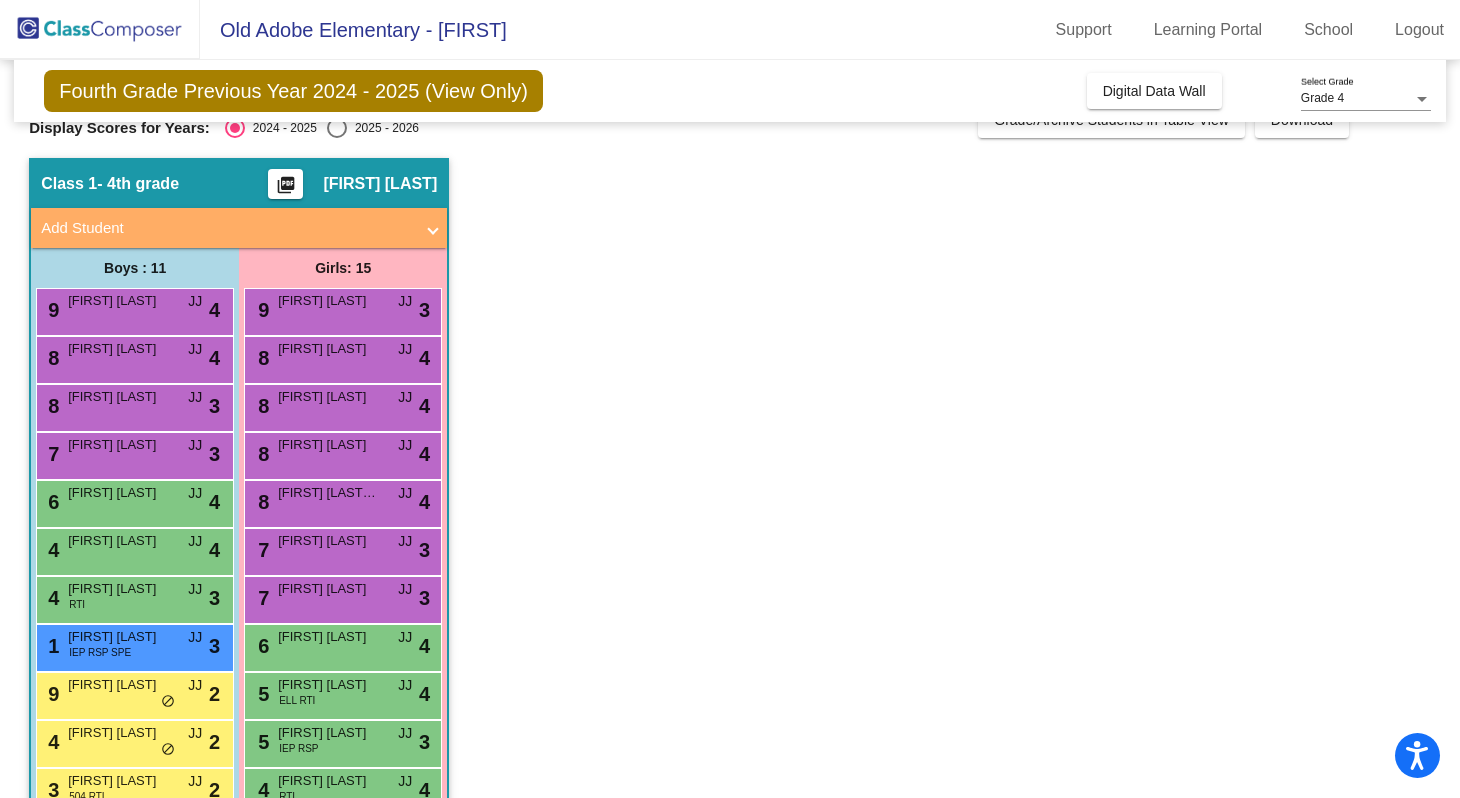 scroll, scrollTop: 0, scrollLeft: 0, axis: both 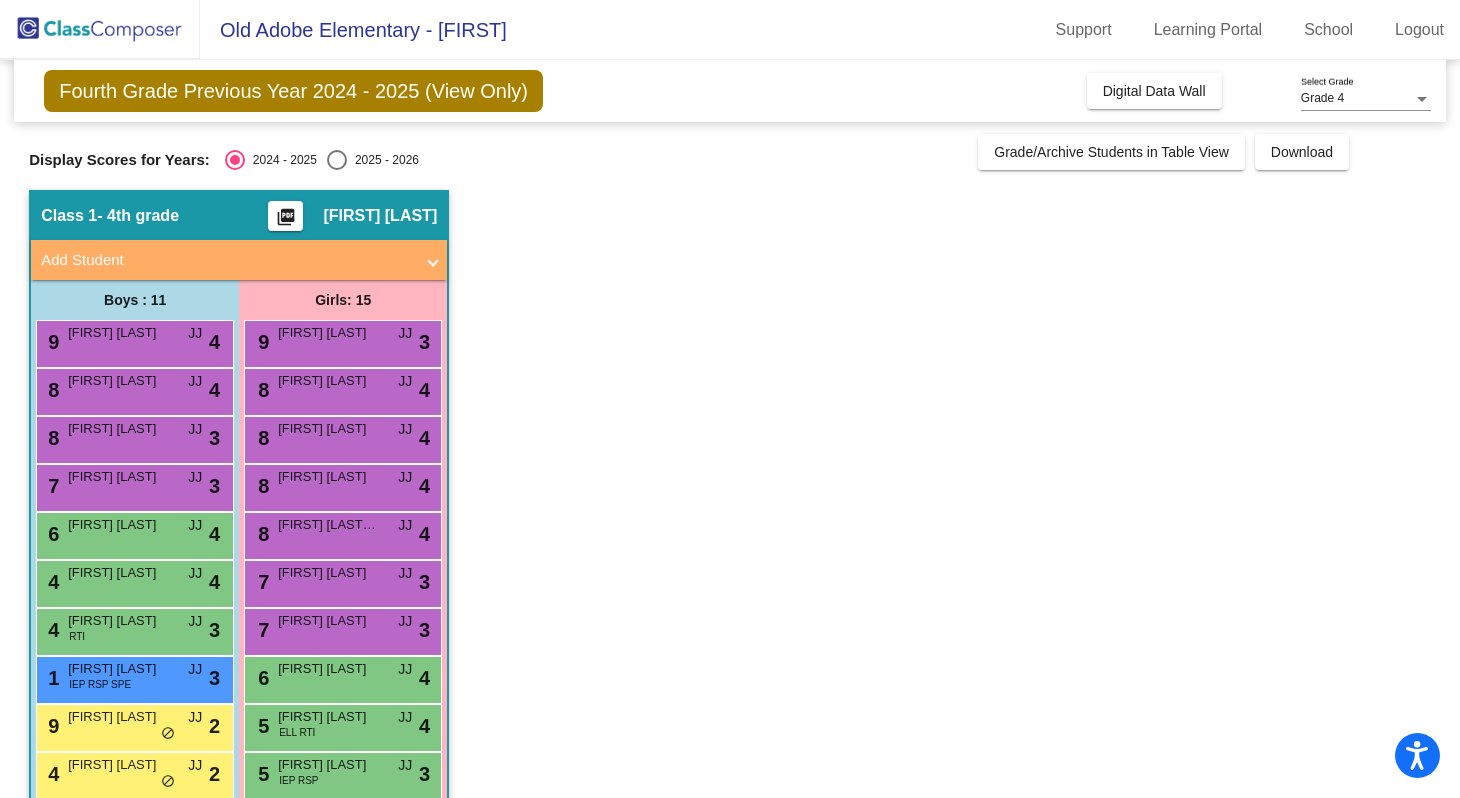 click at bounding box center (337, 160) 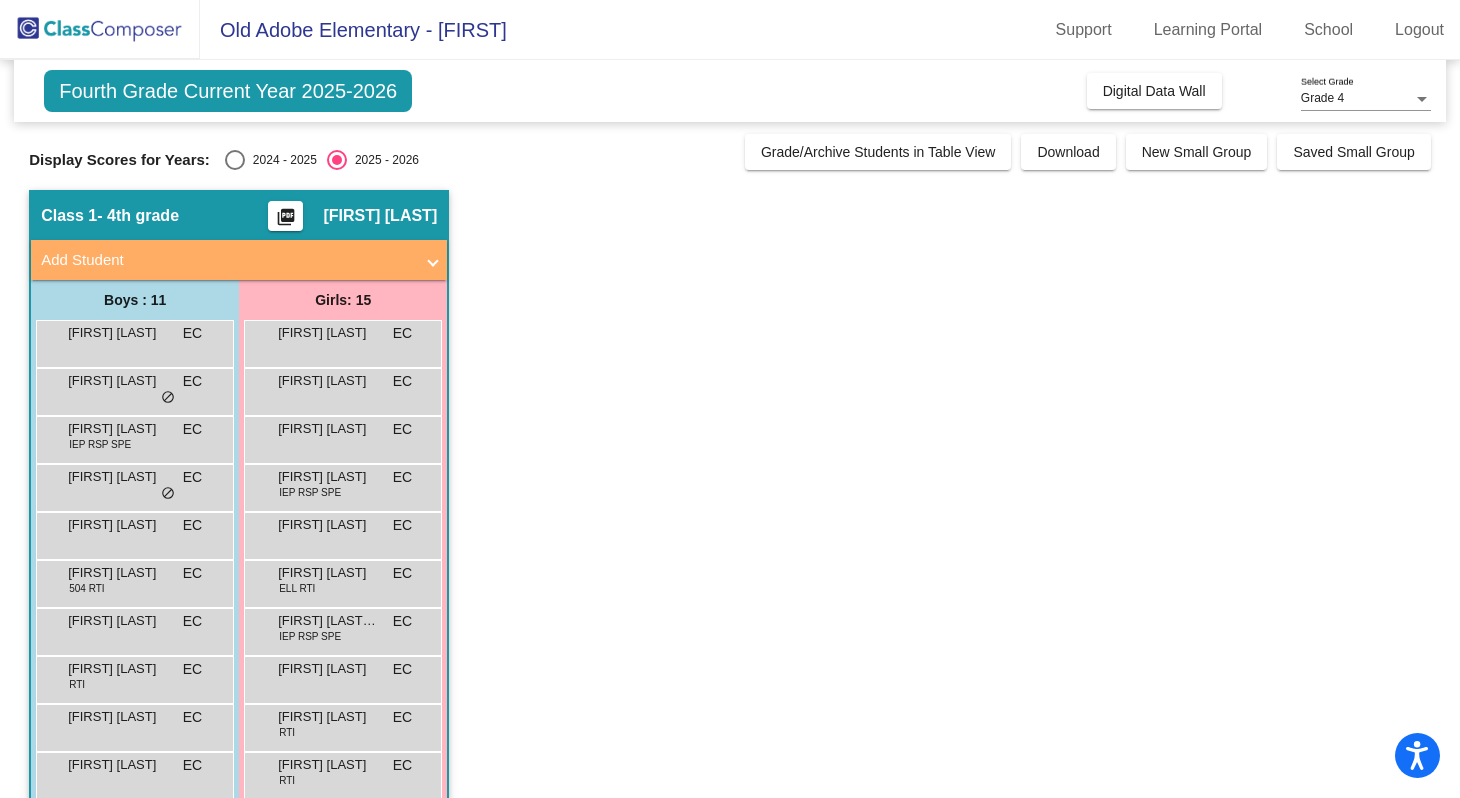 click on "Fourth Grade Current Year 2025-2026" 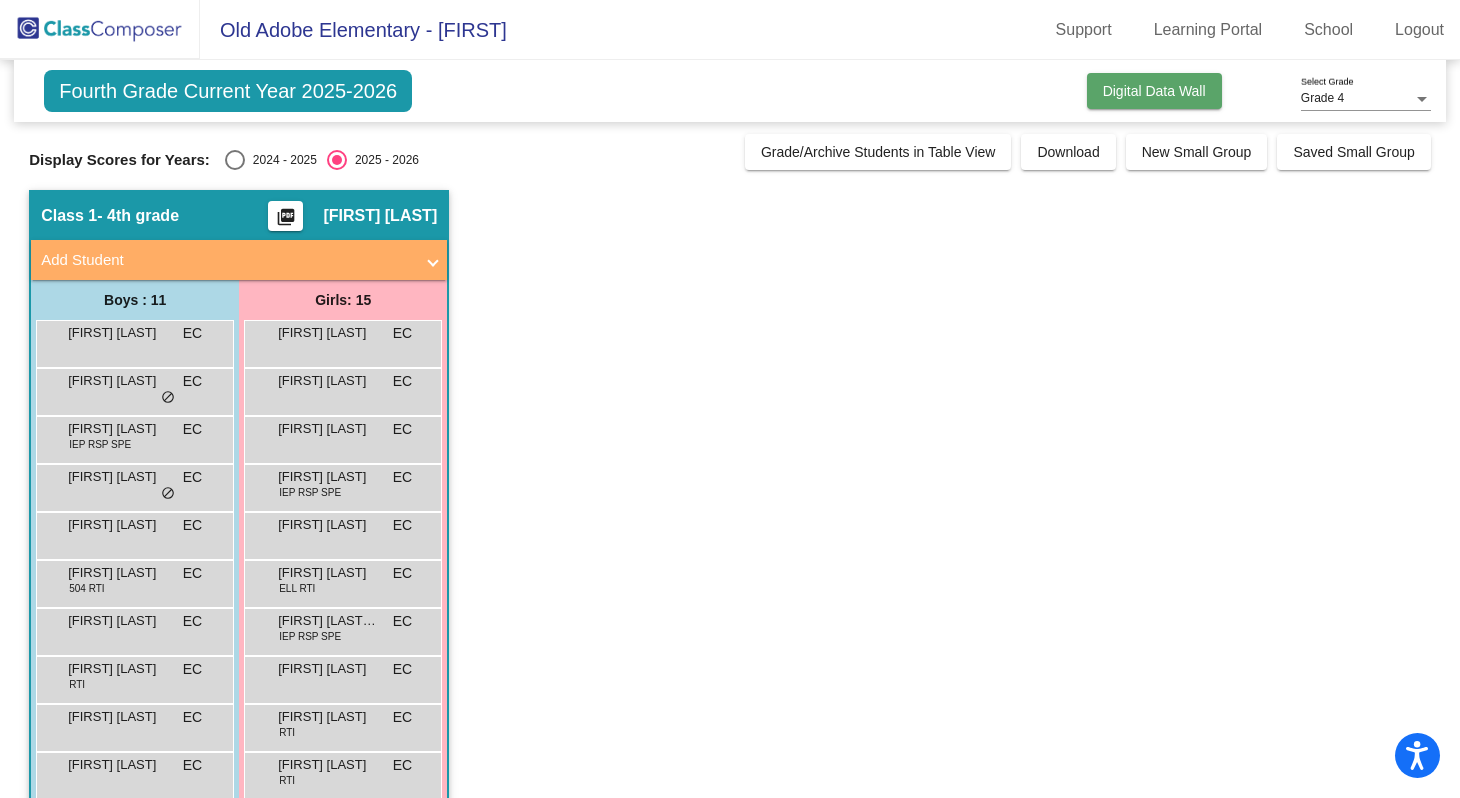click on "Digital Data Wall" 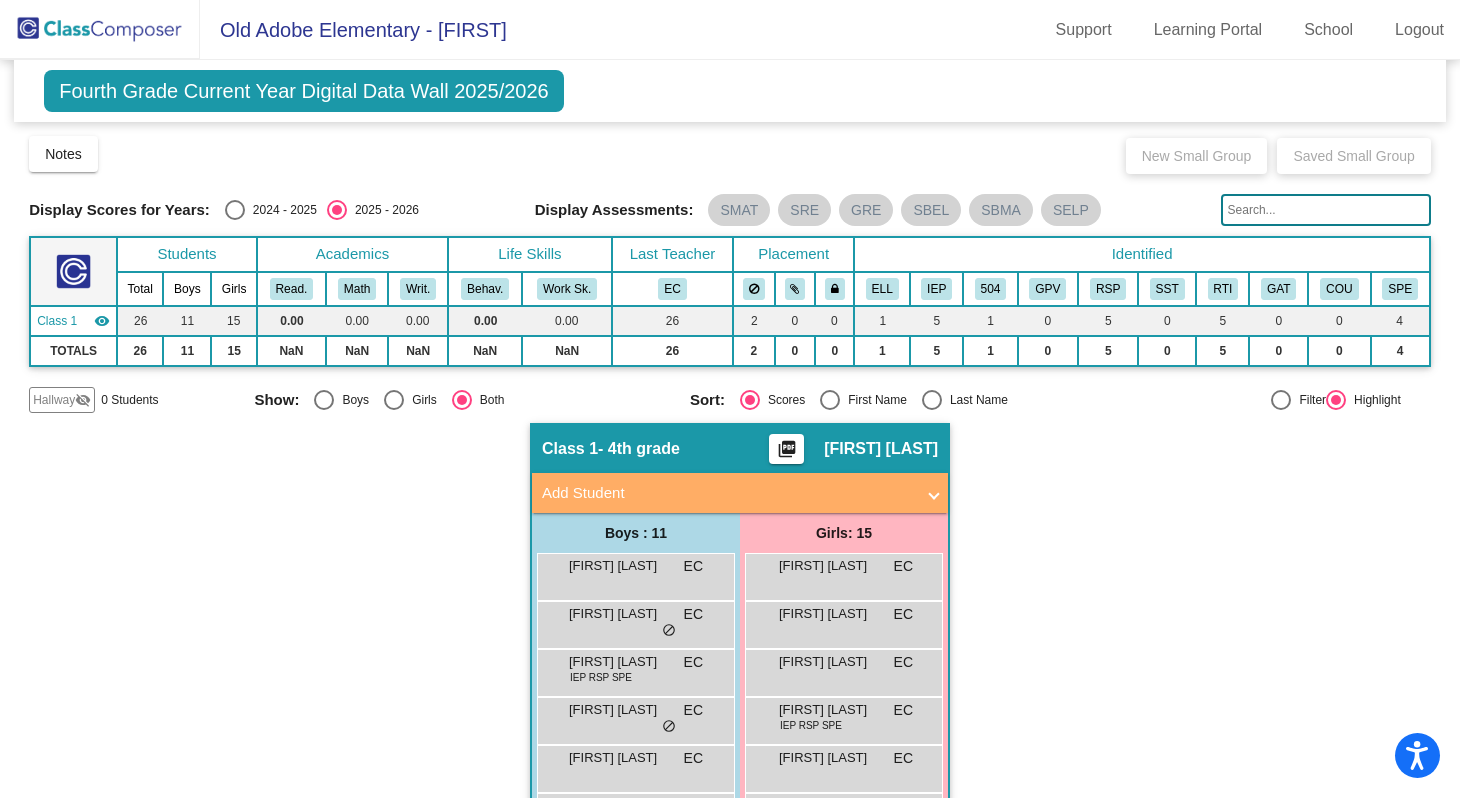 click on "Fourth Grade Current Year Digital Data Wall 2025/2026  Add, Move, or Retain Students Off   On  Incoming   Digital Data Wall" 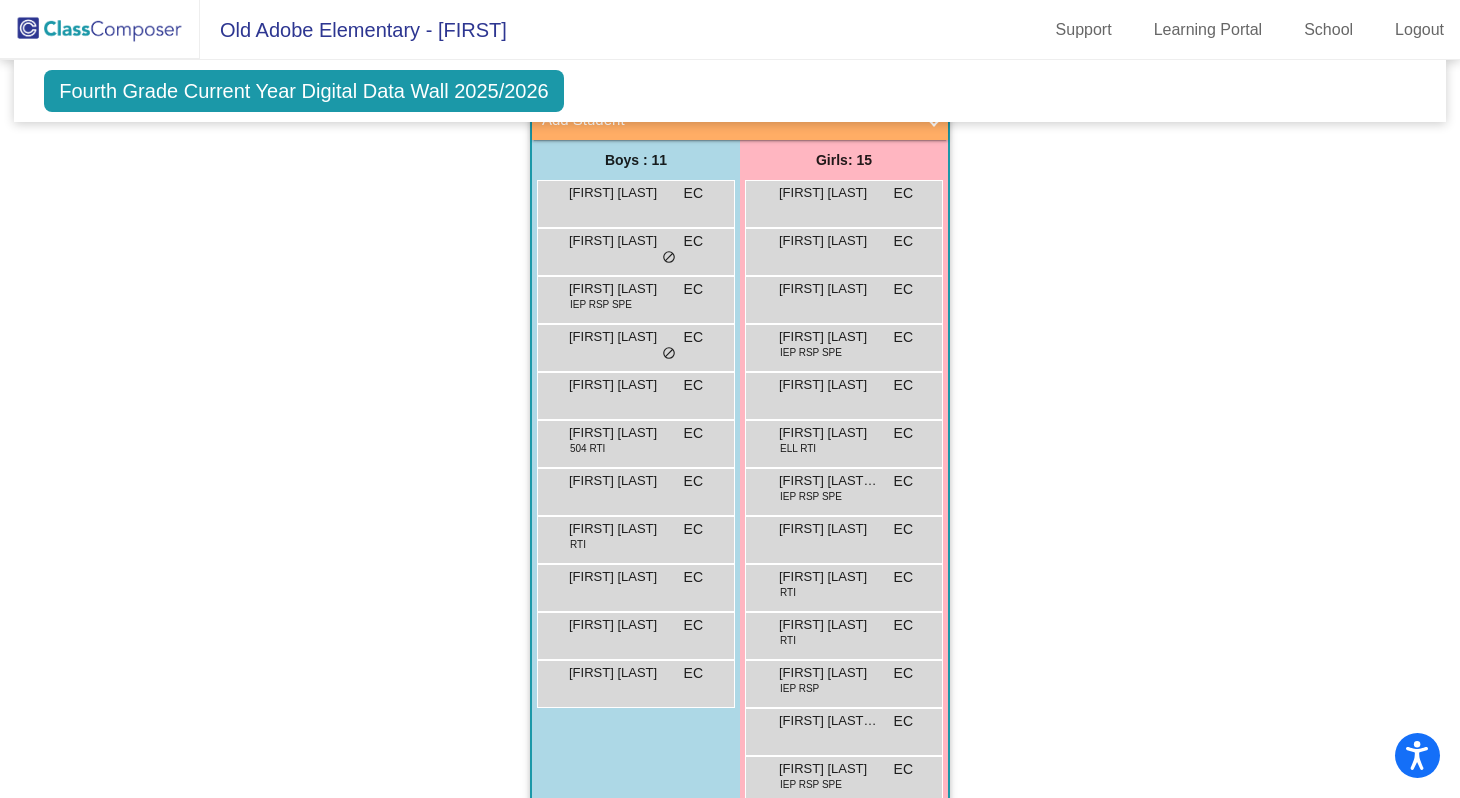 scroll, scrollTop: 374, scrollLeft: 0, axis: vertical 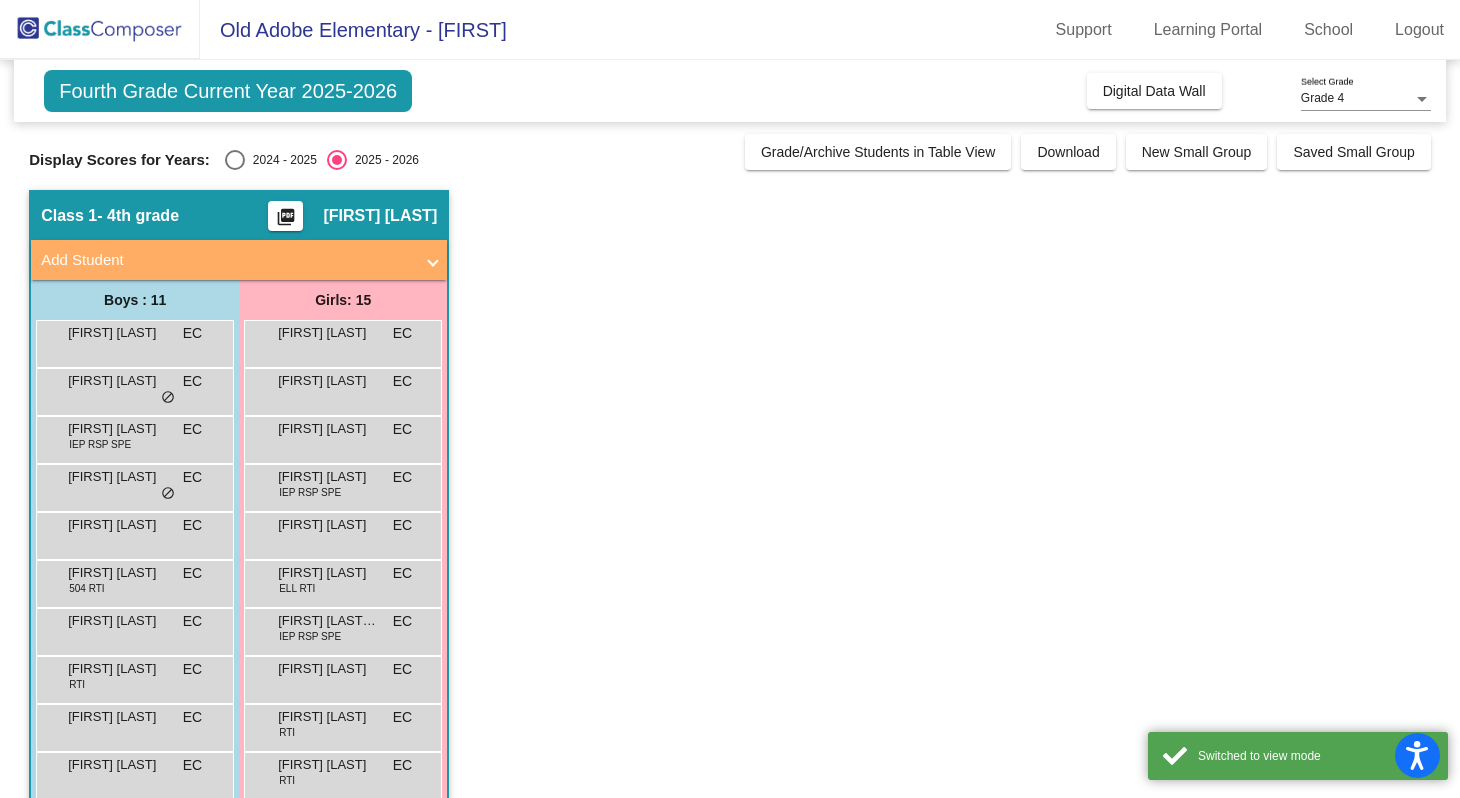 click on "Grade 4" at bounding box center [1357, 99] 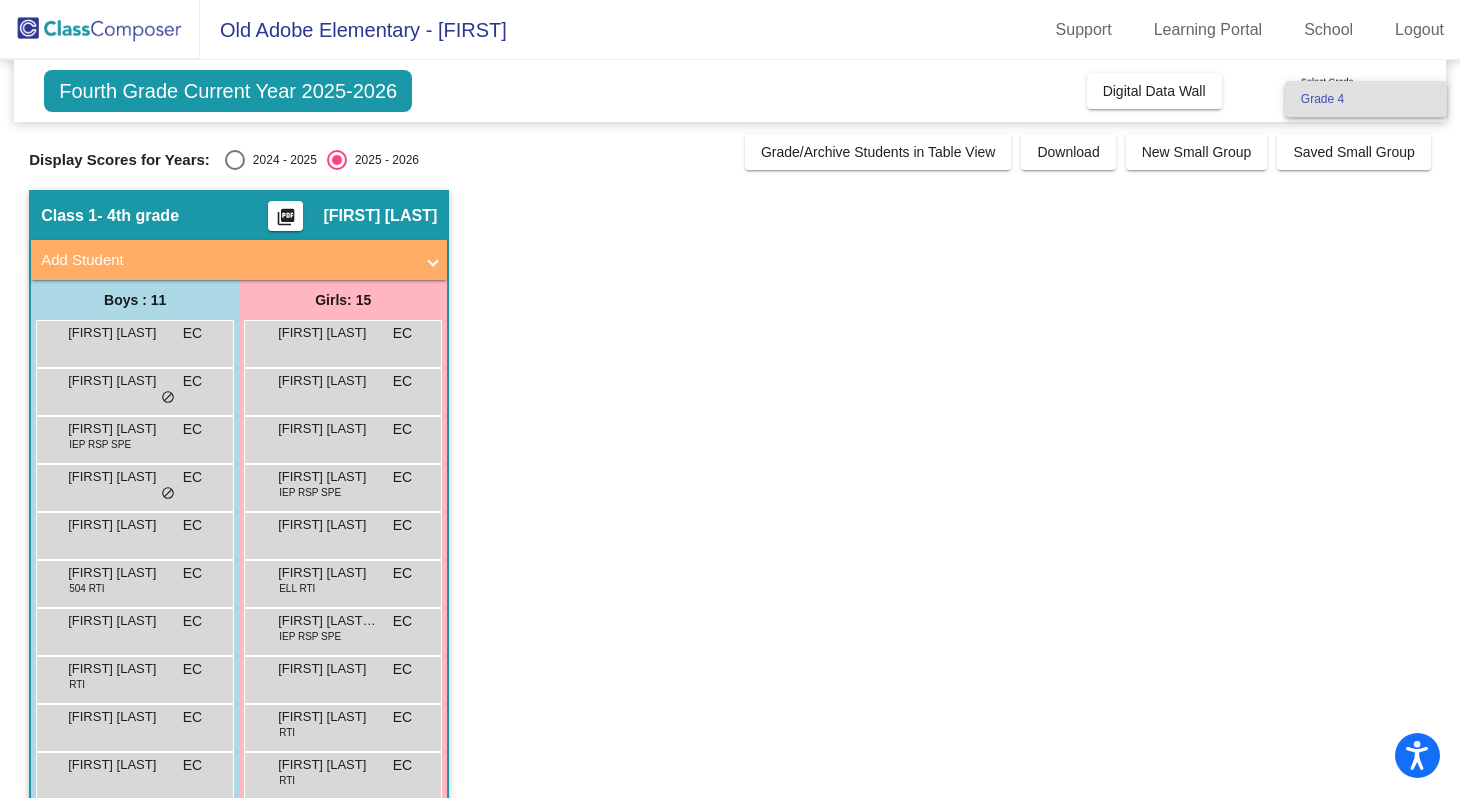 click at bounding box center (730, 399) 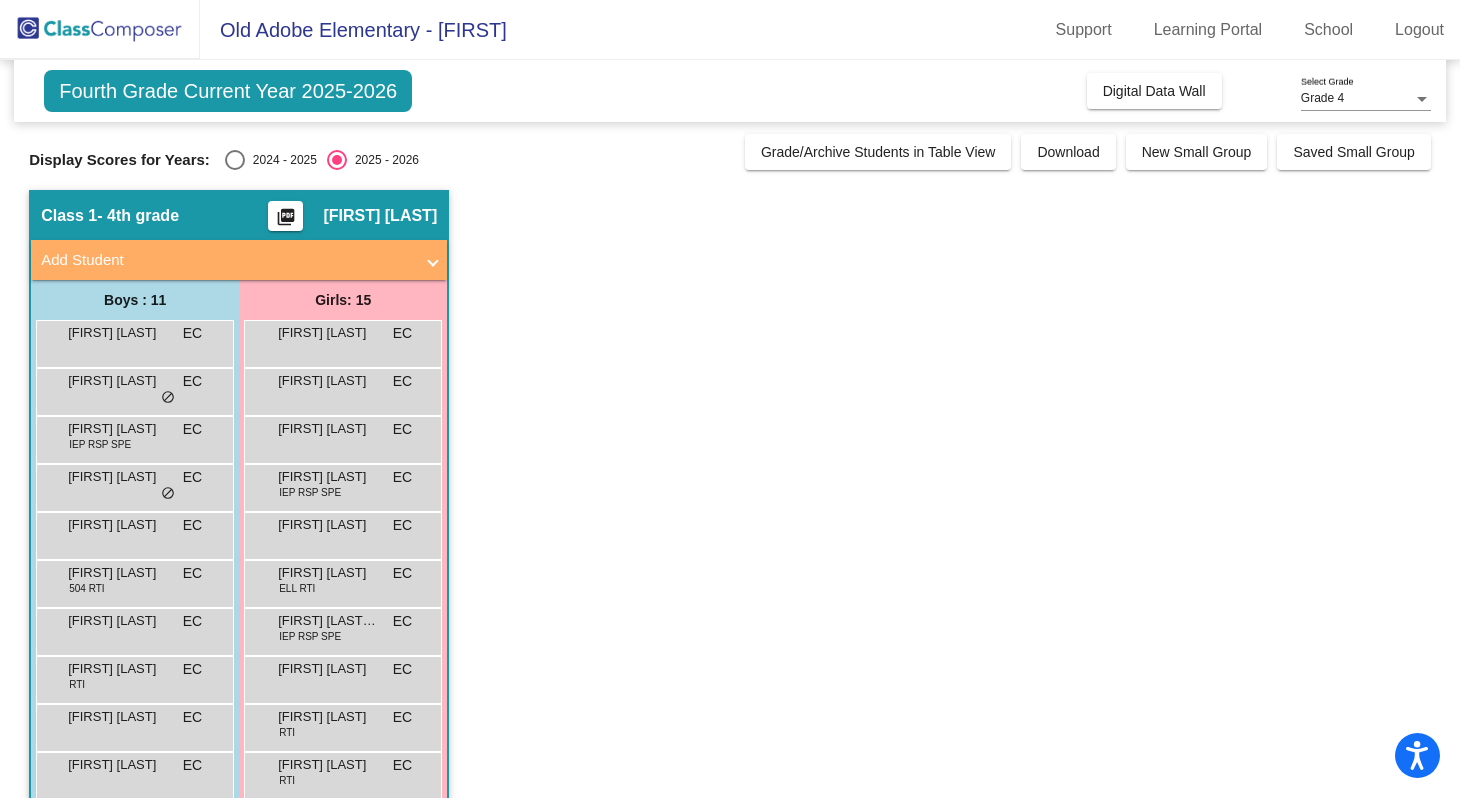 click at bounding box center [1422, 99] 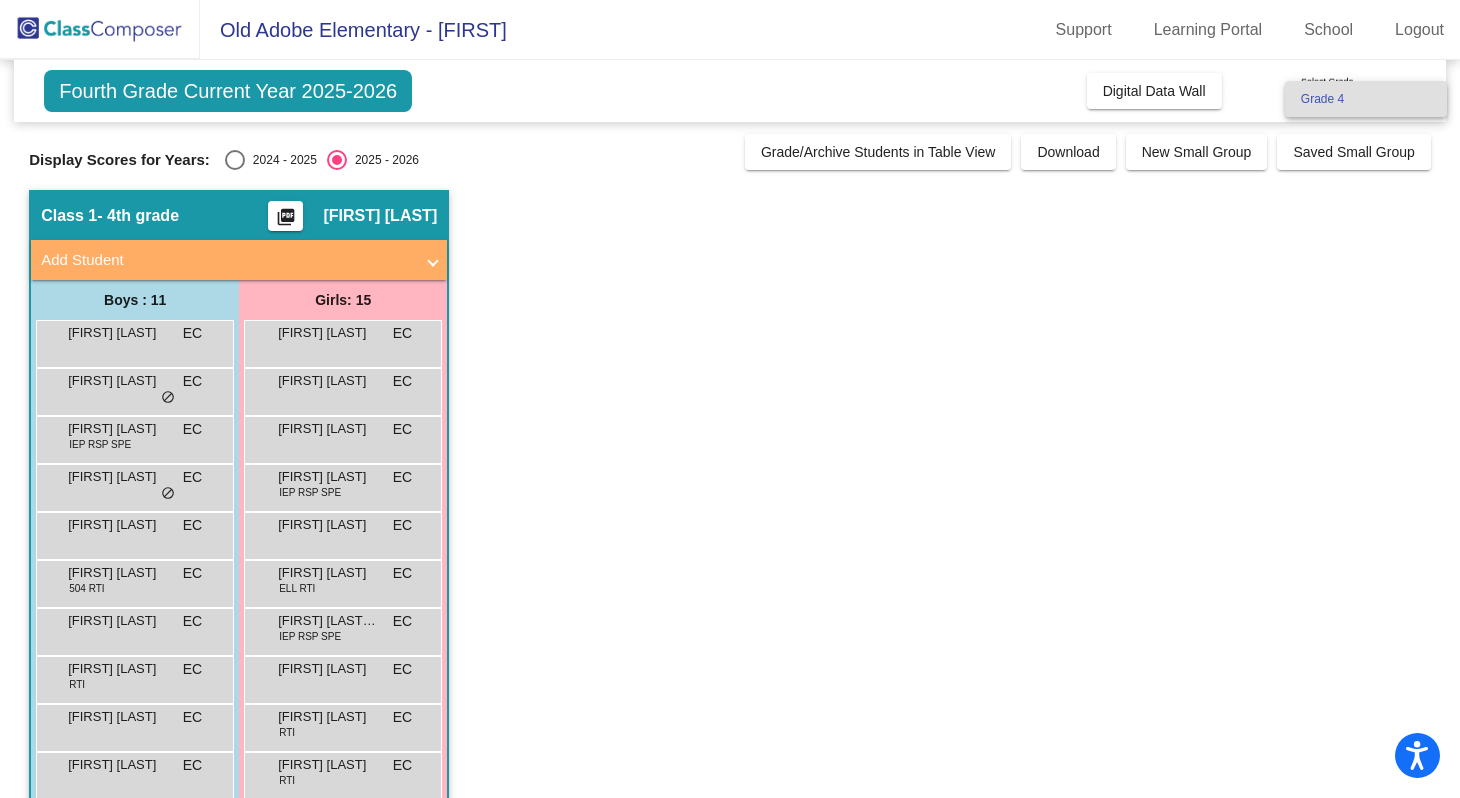 click on "Grade 4" at bounding box center (1366, 99) 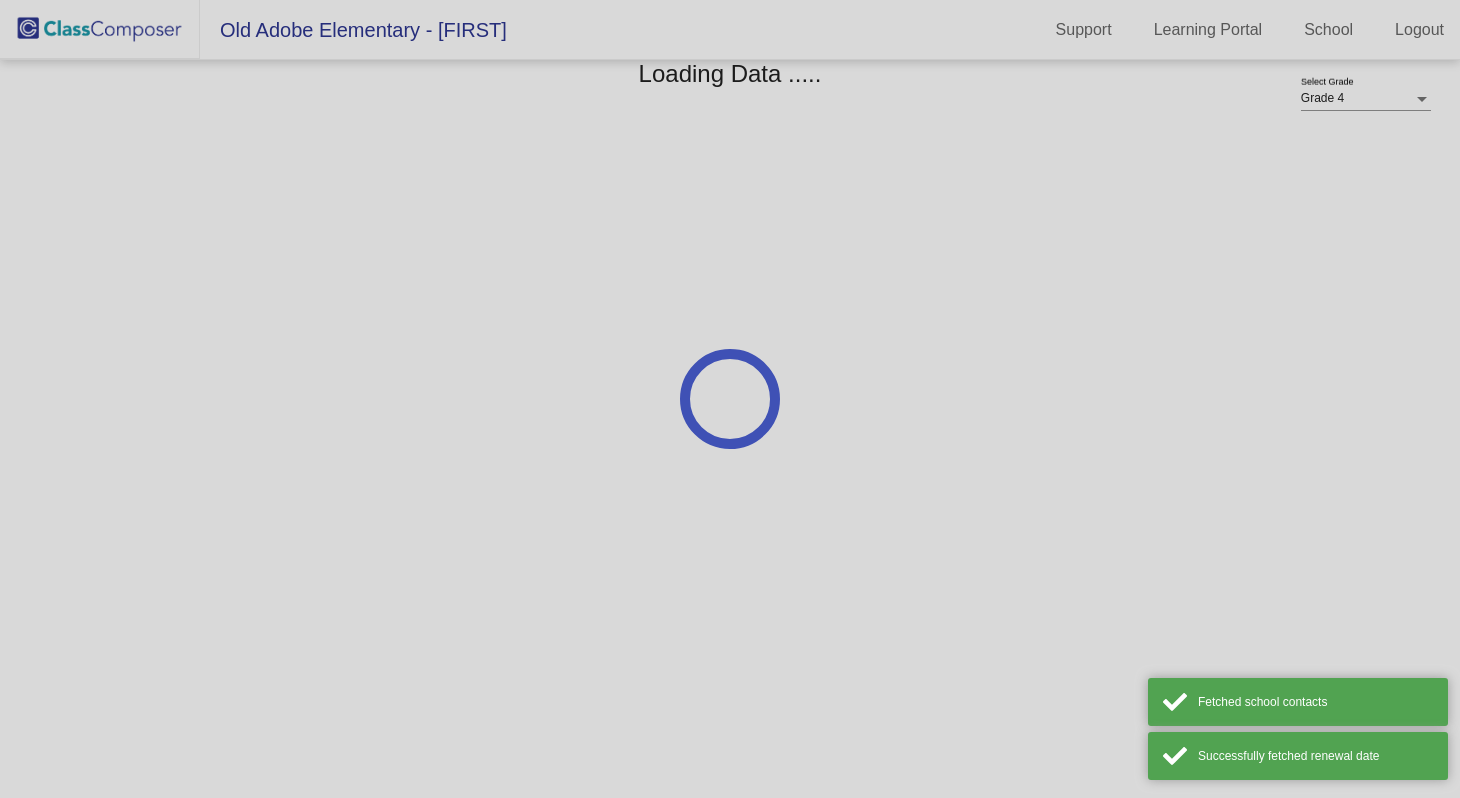scroll, scrollTop: 0, scrollLeft: 0, axis: both 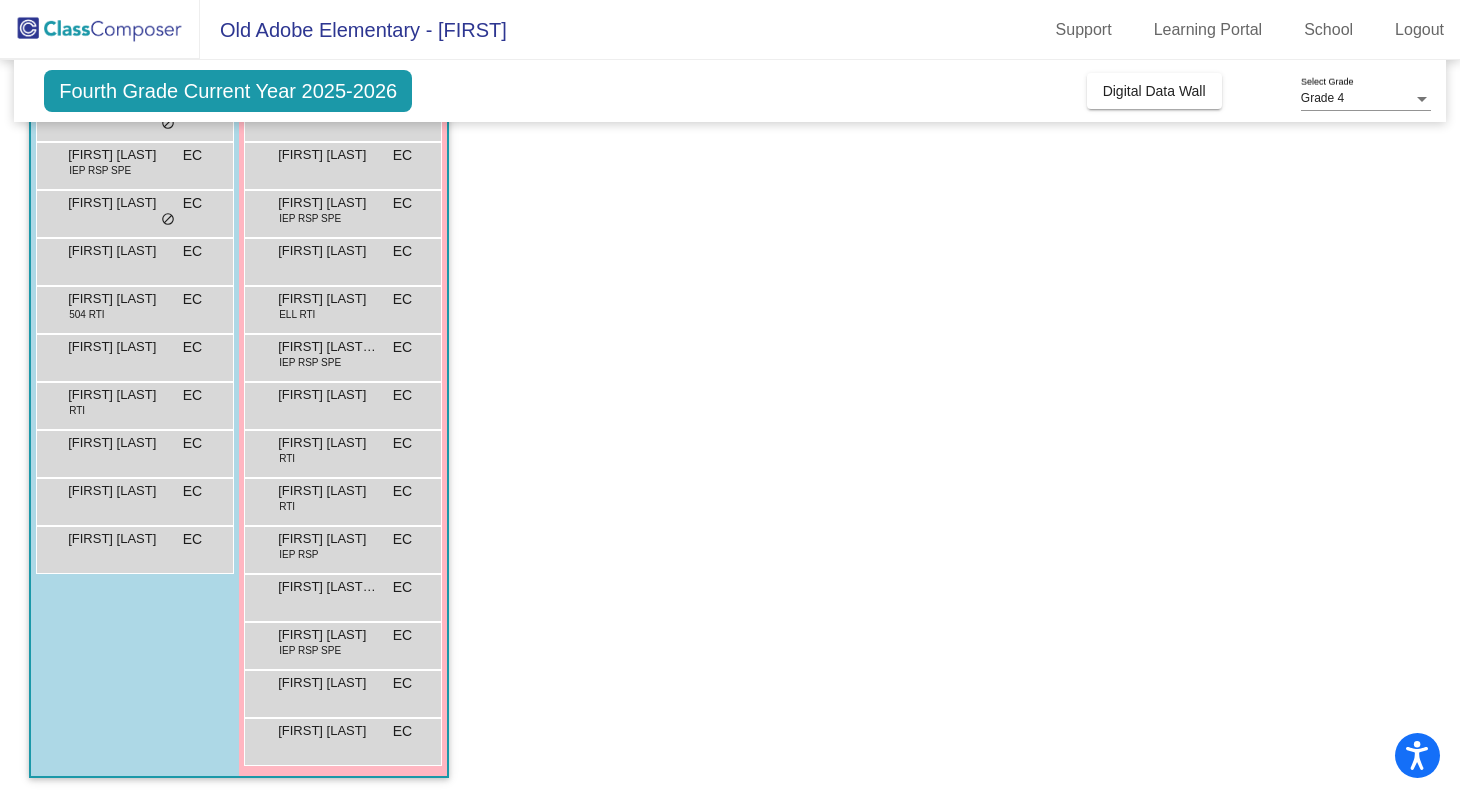 click on "Fourth Grade Current Year 2025-2026" 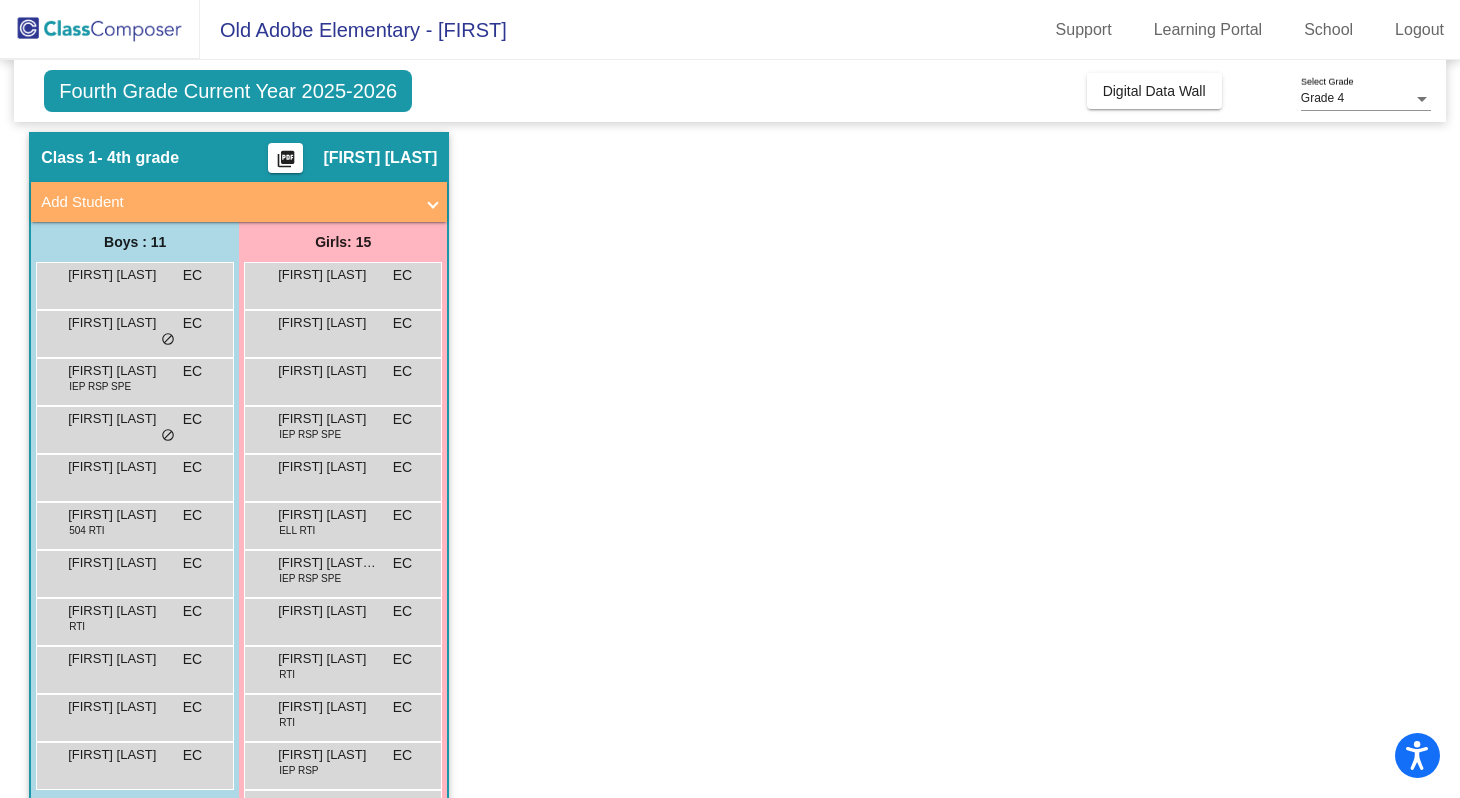 scroll, scrollTop: 0, scrollLeft: 0, axis: both 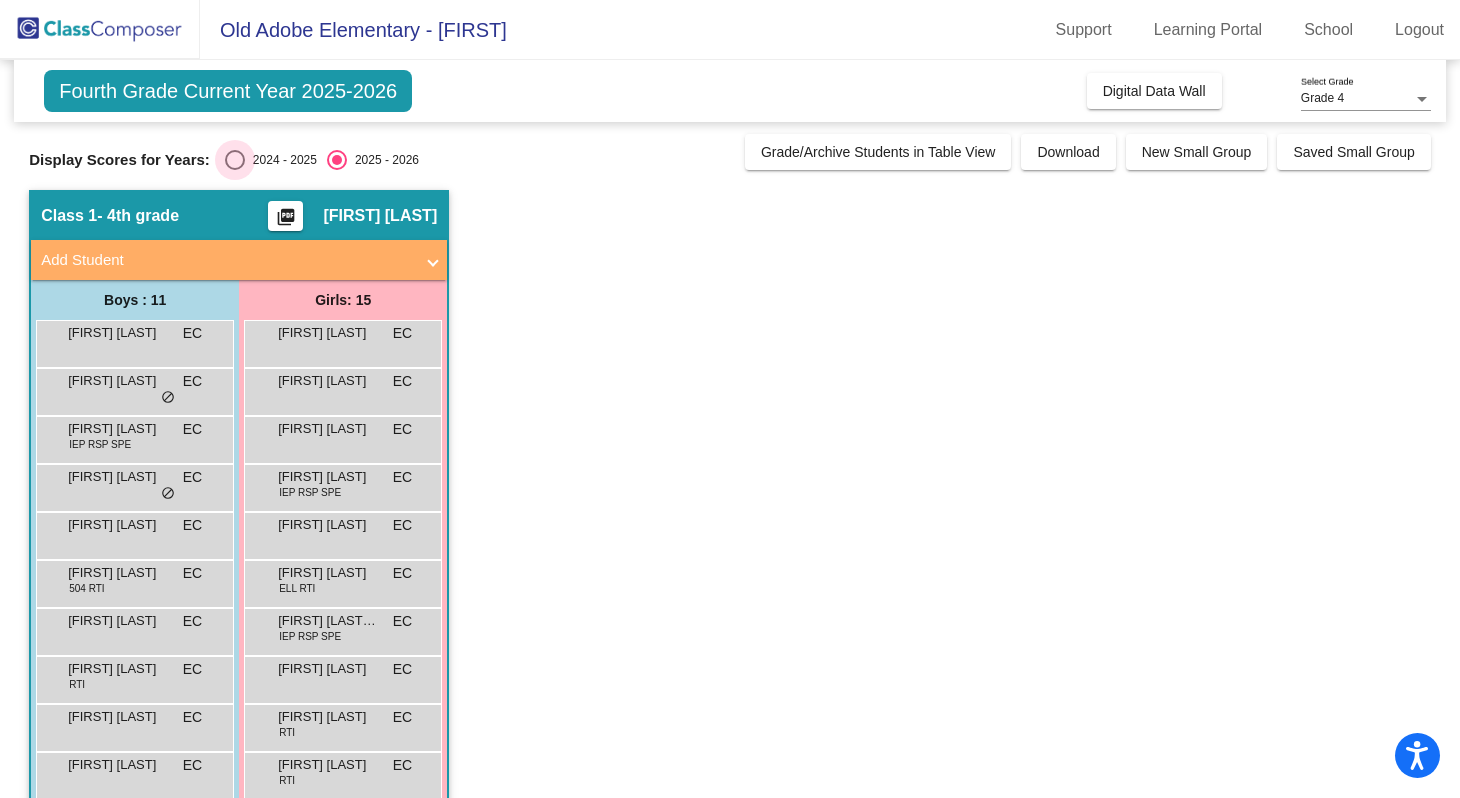 click at bounding box center [235, 160] 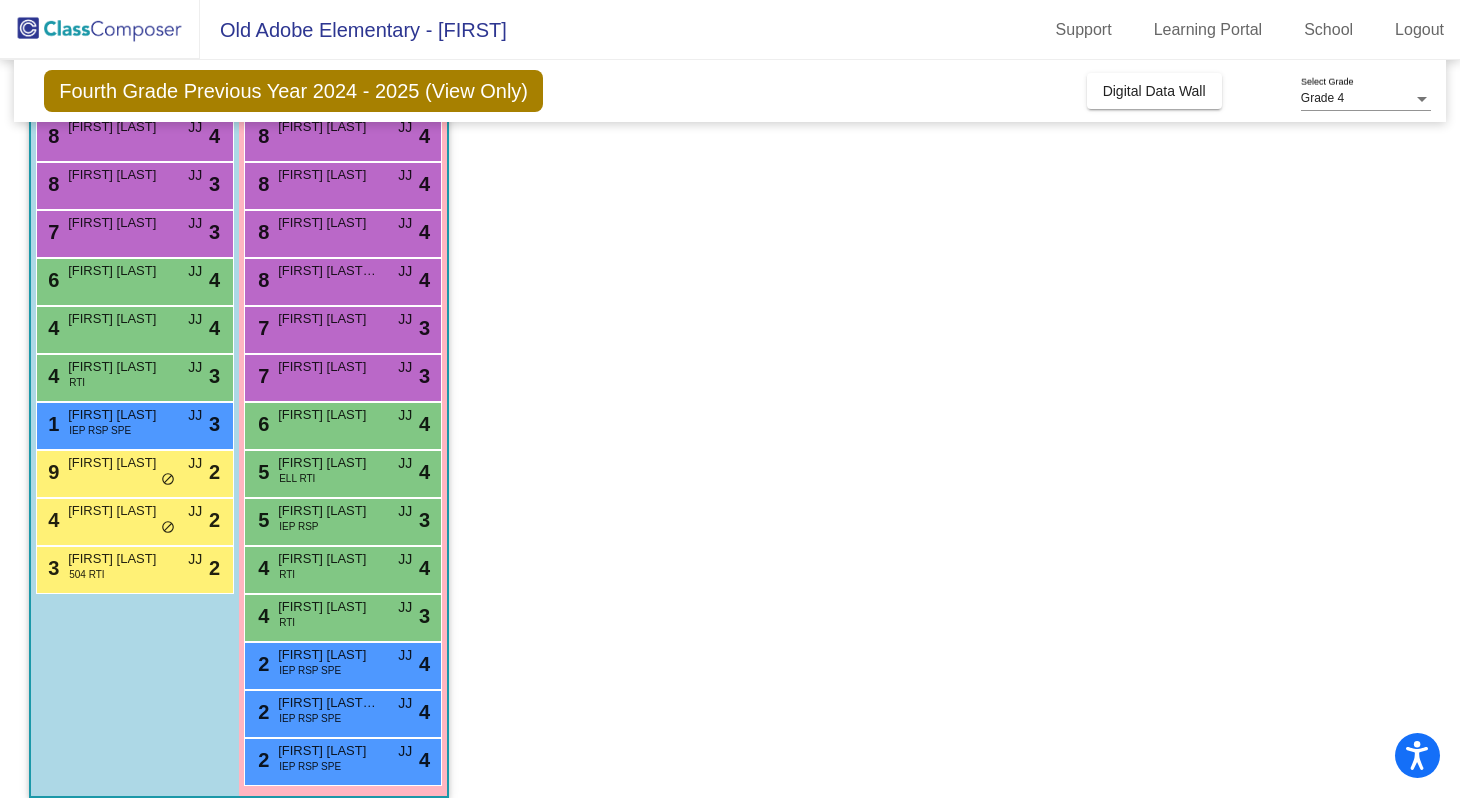 scroll, scrollTop: 252, scrollLeft: 0, axis: vertical 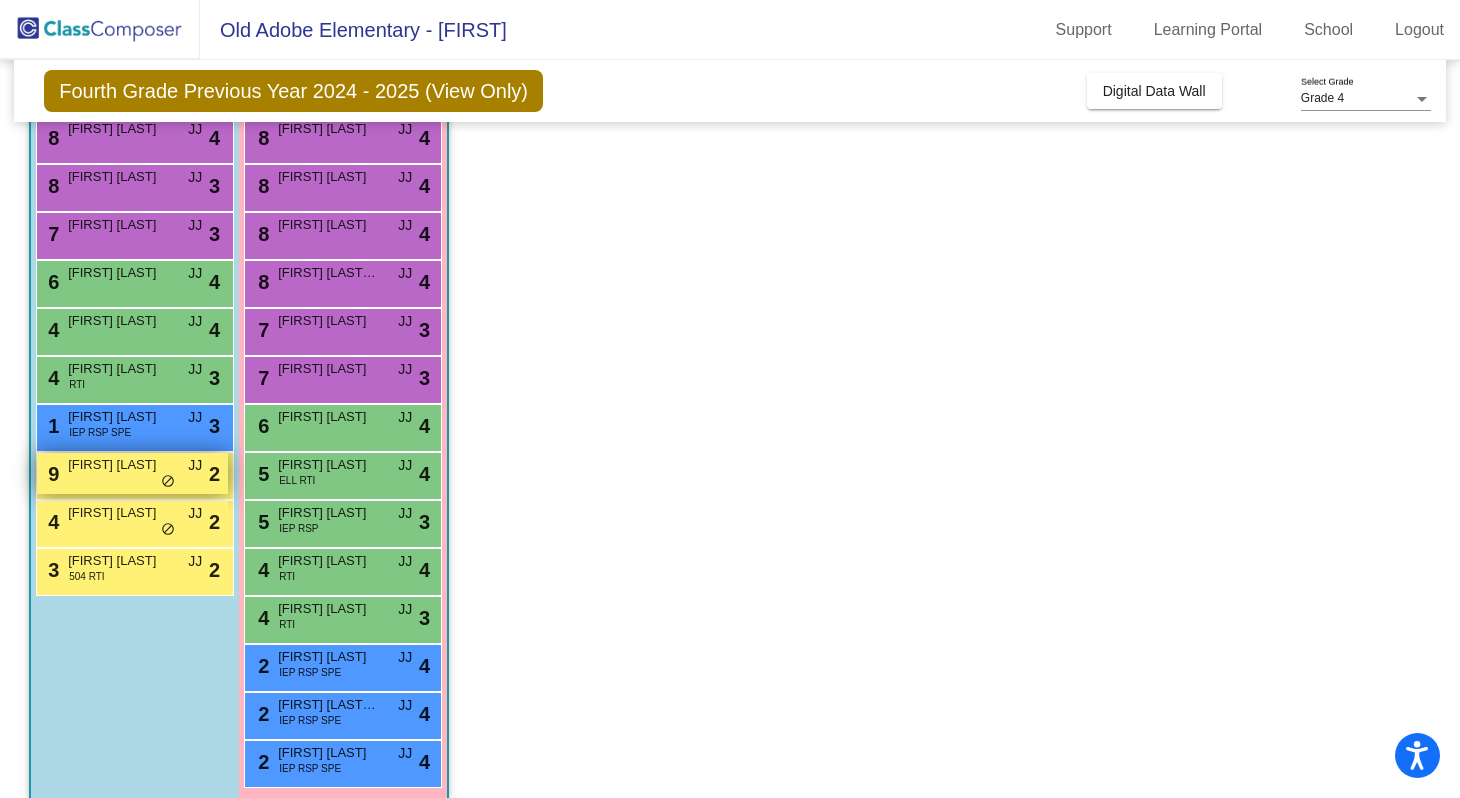 click on "do_not_disturb_alt" at bounding box center (168, 482) 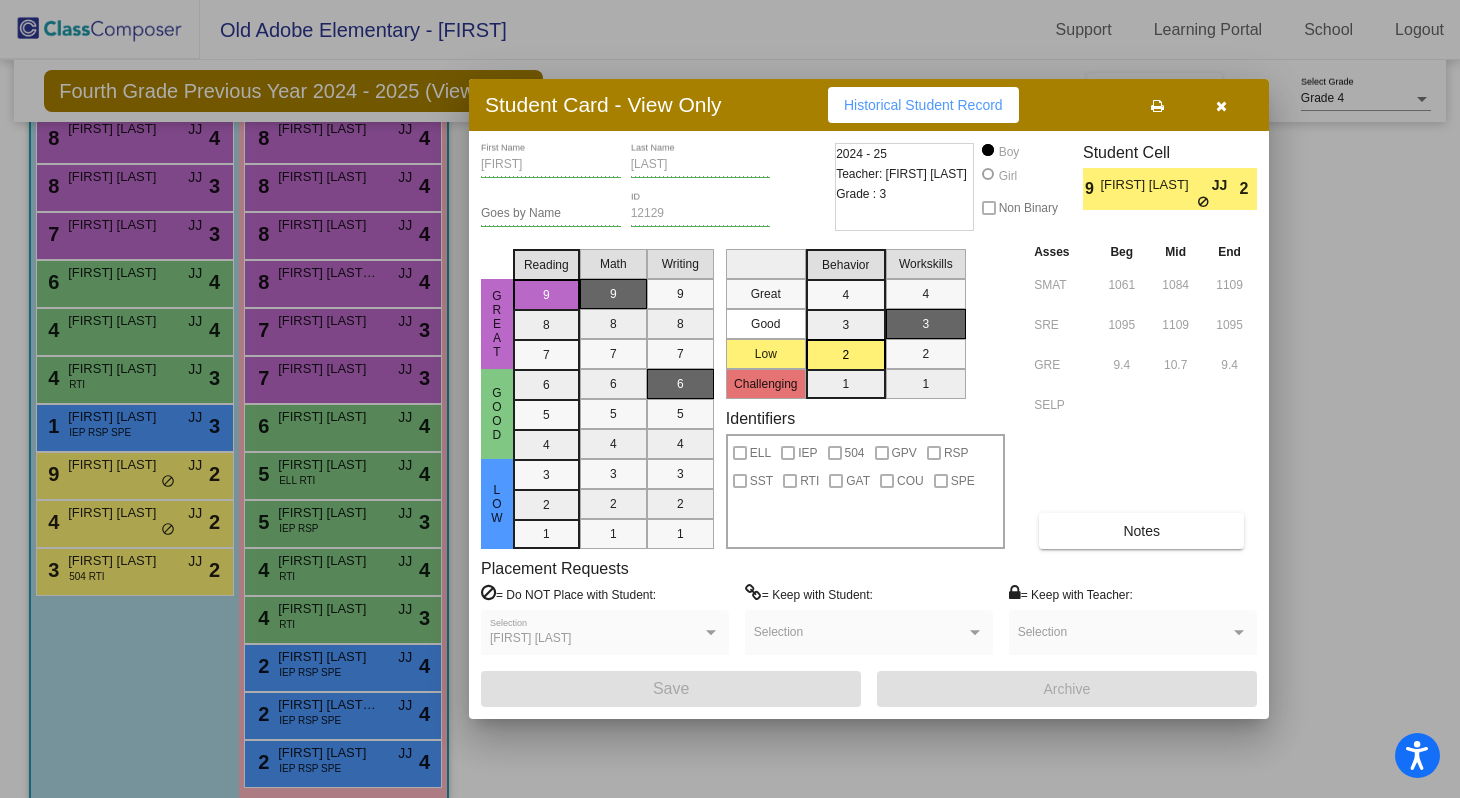 click at bounding box center (1221, 106) 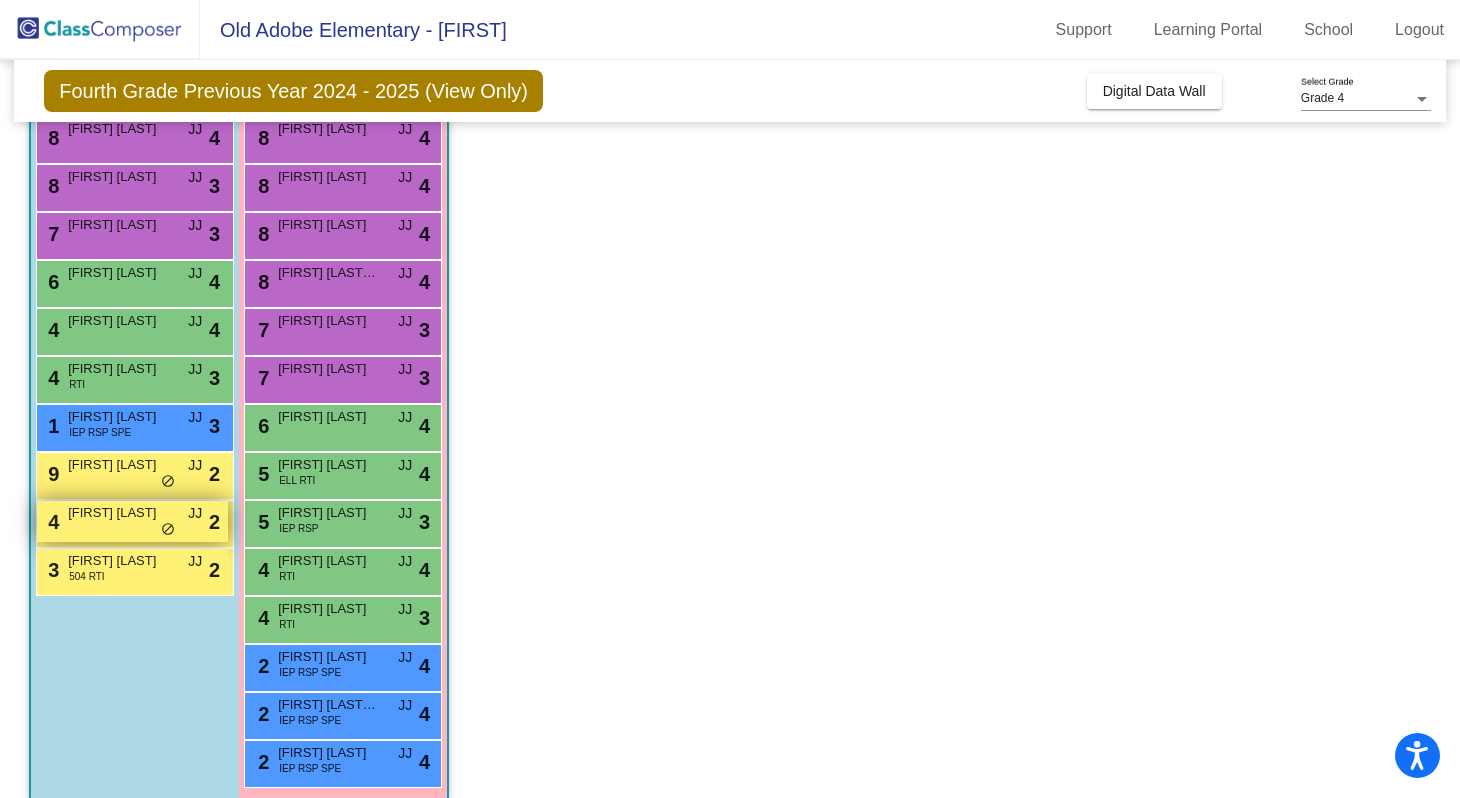 click on "[FIRST] [LAST]" at bounding box center [118, 513] 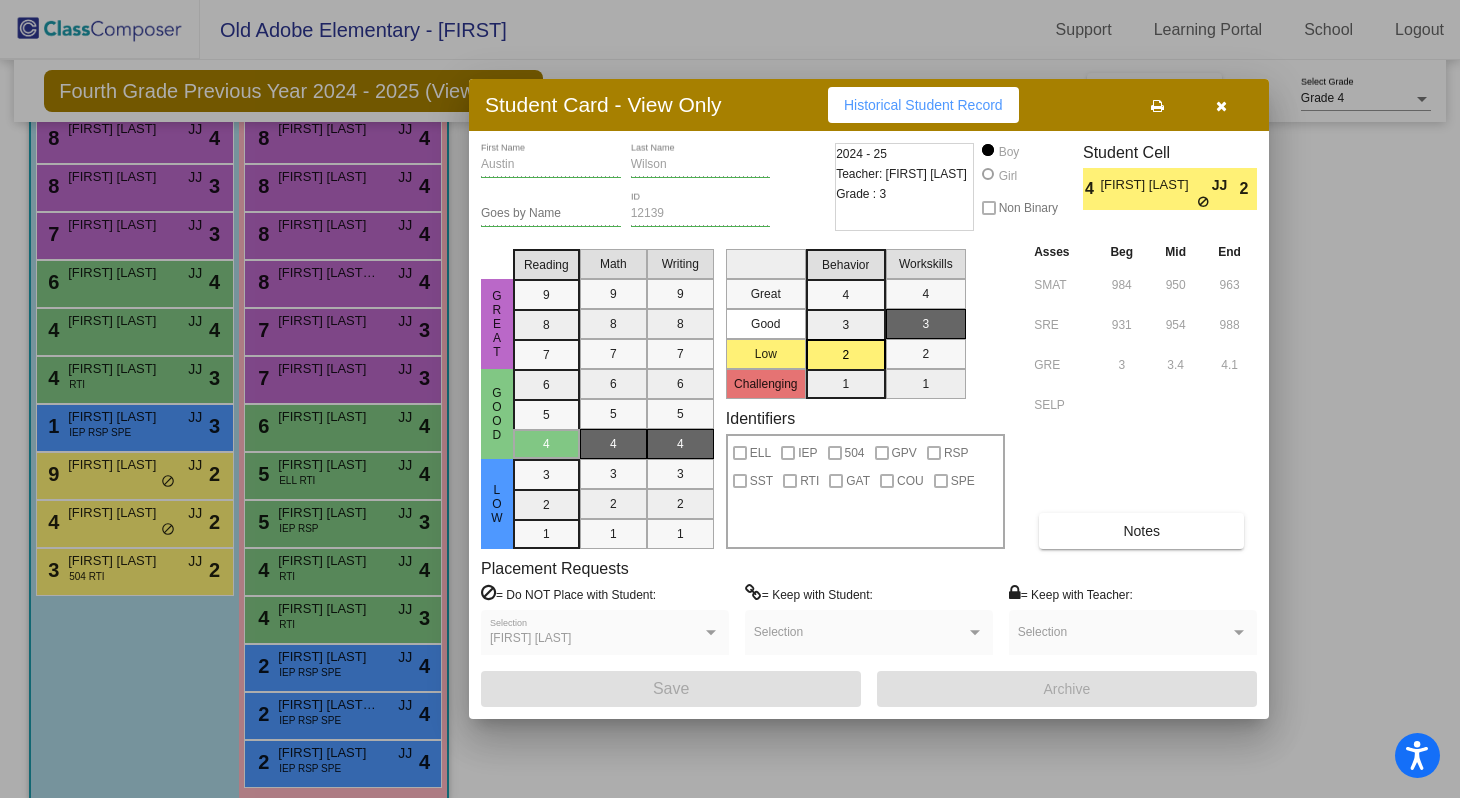click at bounding box center (730, 399) 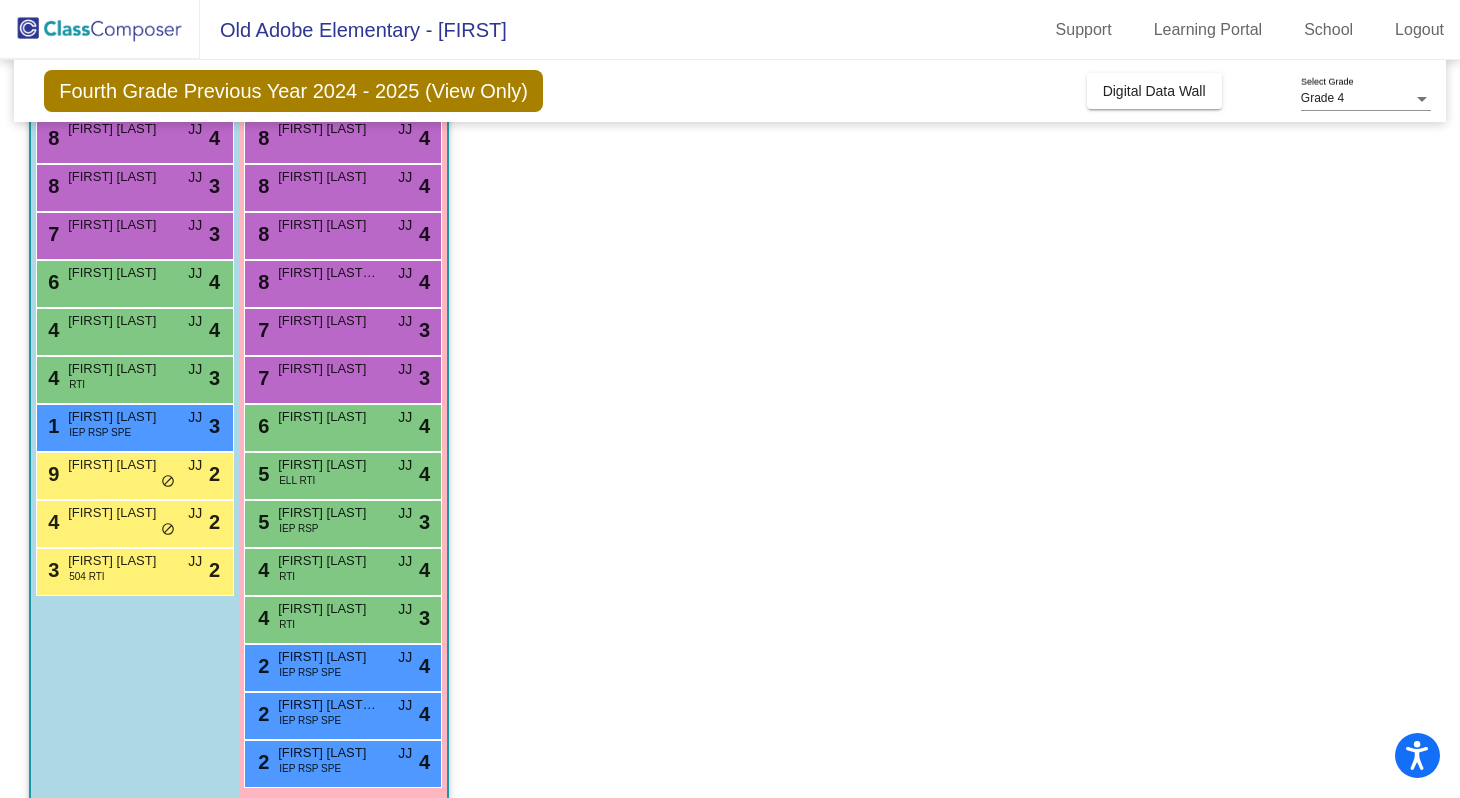 click on "3 Emmett James 504 RTI JJ lock do_not_disturb_alt 2" at bounding box center [132, 569] 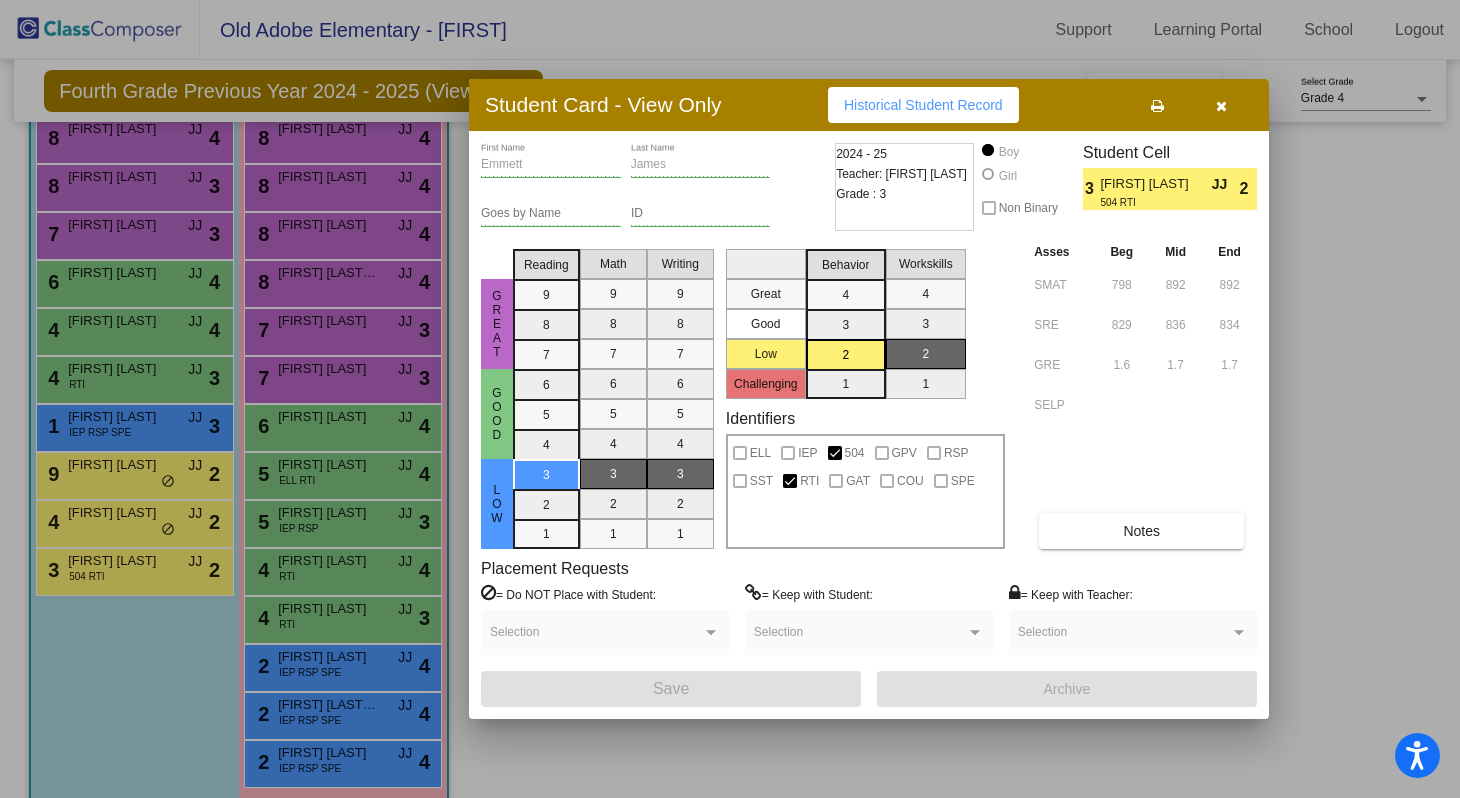 click at bounding box center (730, 399) 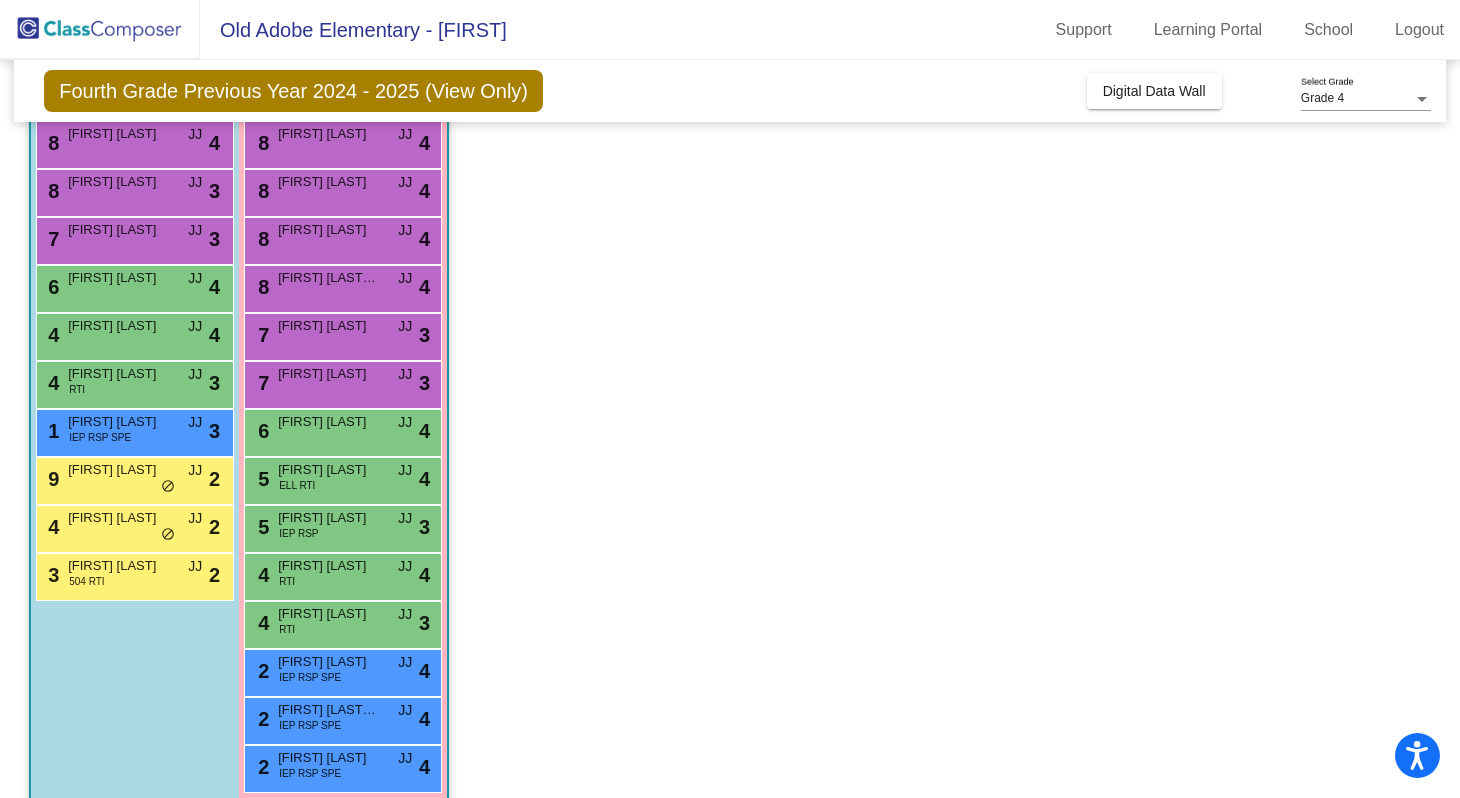 scroll, scrollTop: 248, scrollLeft: 0, axis: vertical 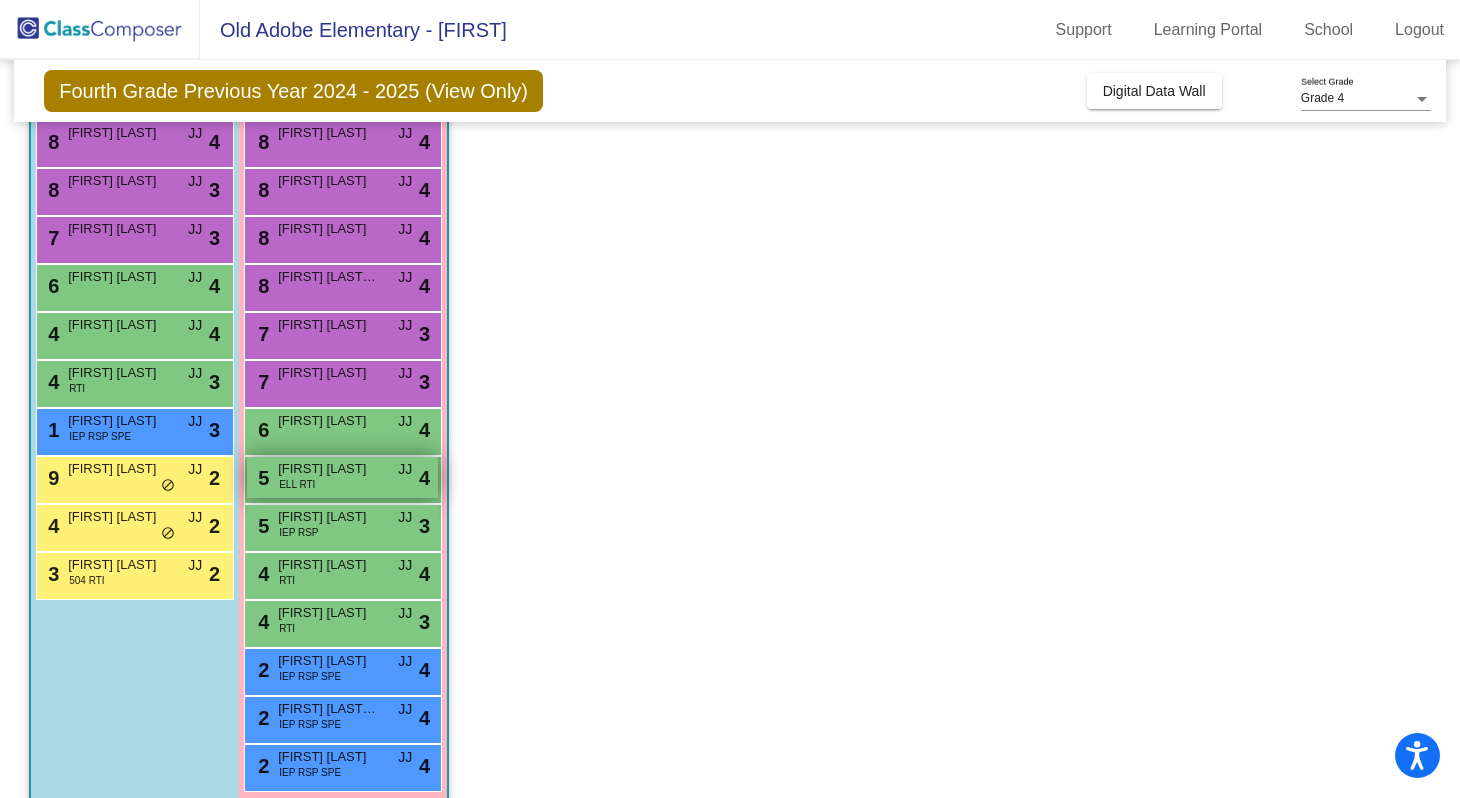 click on "5 Lillian Blodgett ELL RTI JJ lock do_not_disturb_alt 4" at bounding box center (342, 477) 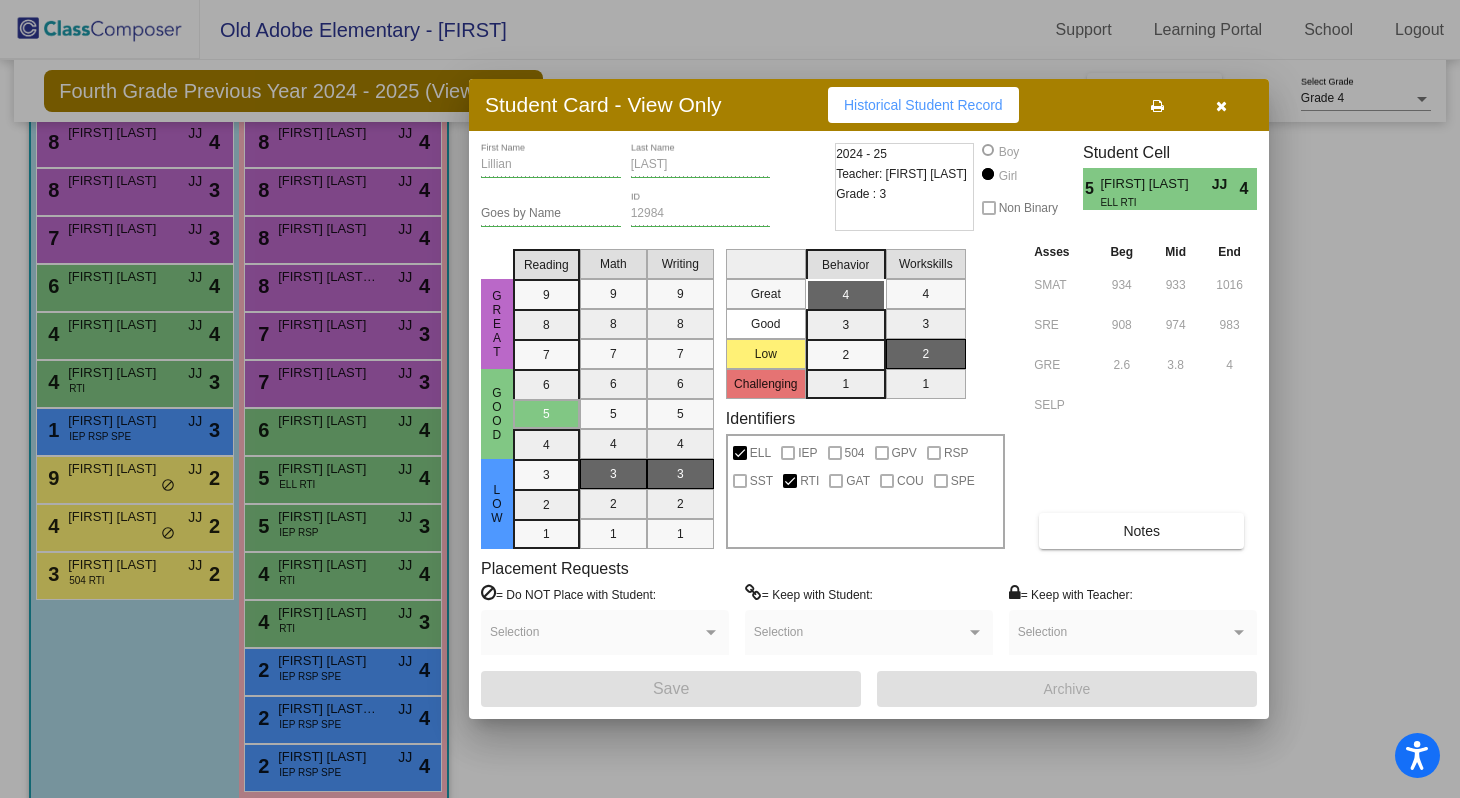 click at bounding box center (1221, 106) 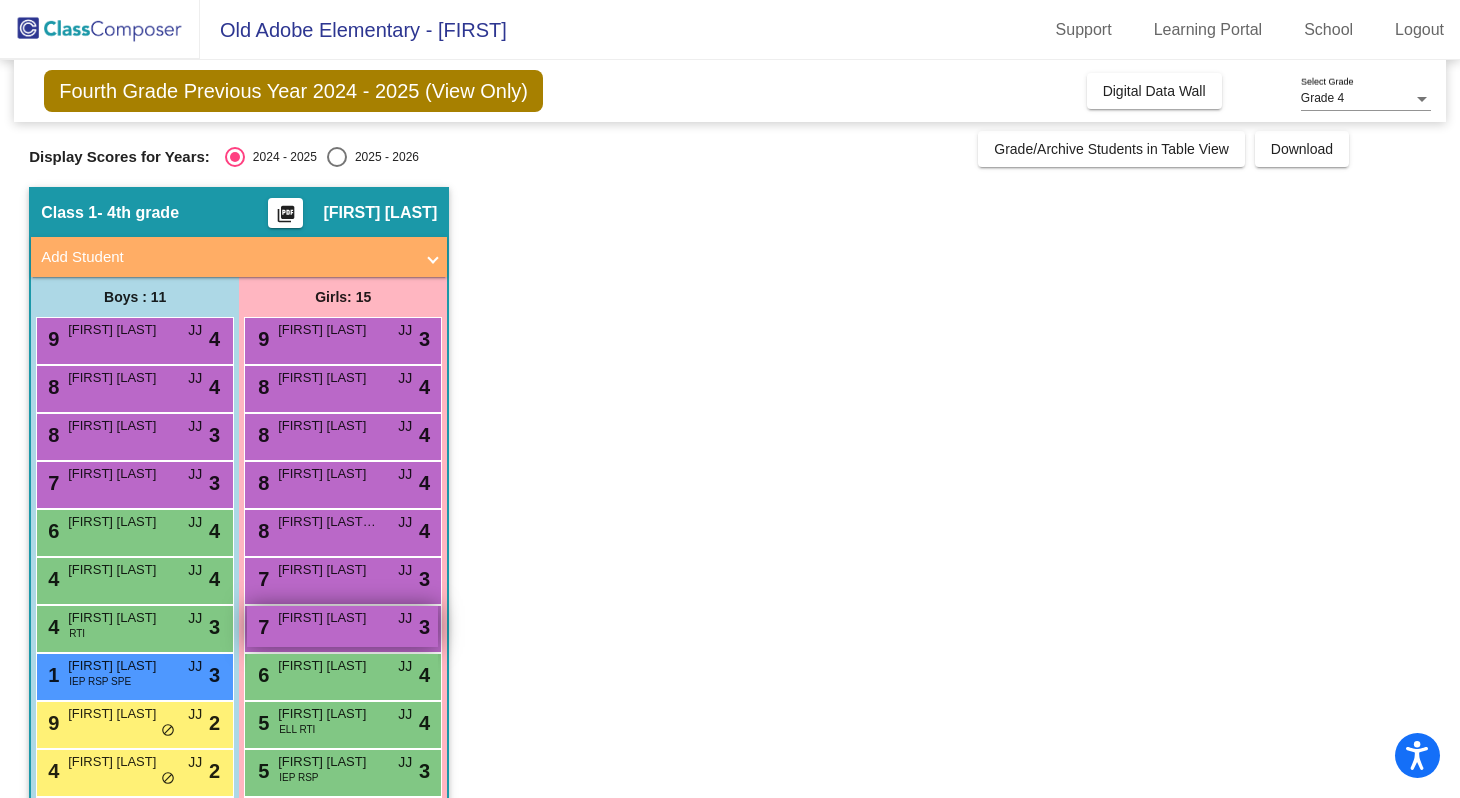 scroll, scrollTop: 0, scrollLeft: 0, axis: both 